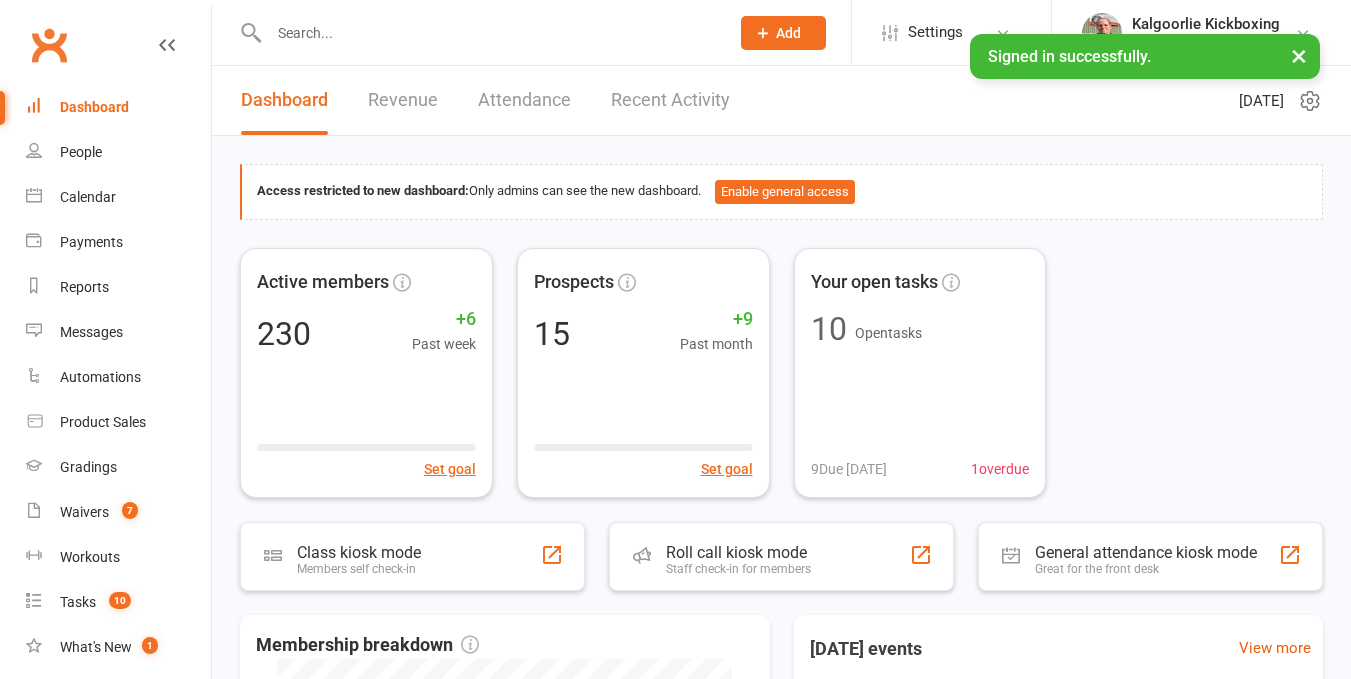 scroll, scrollTop: 0, scrollLeft: 0, axis: both 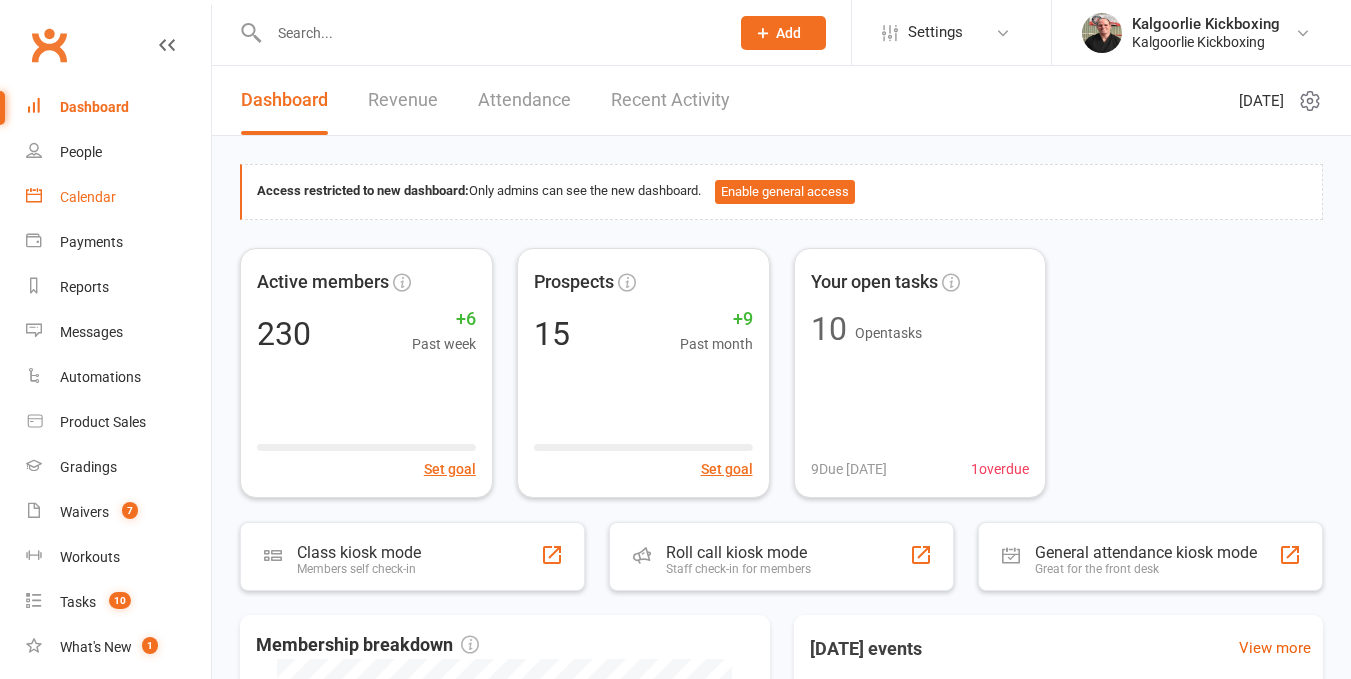 click on "Calendar" at bounding box center (88, 197) 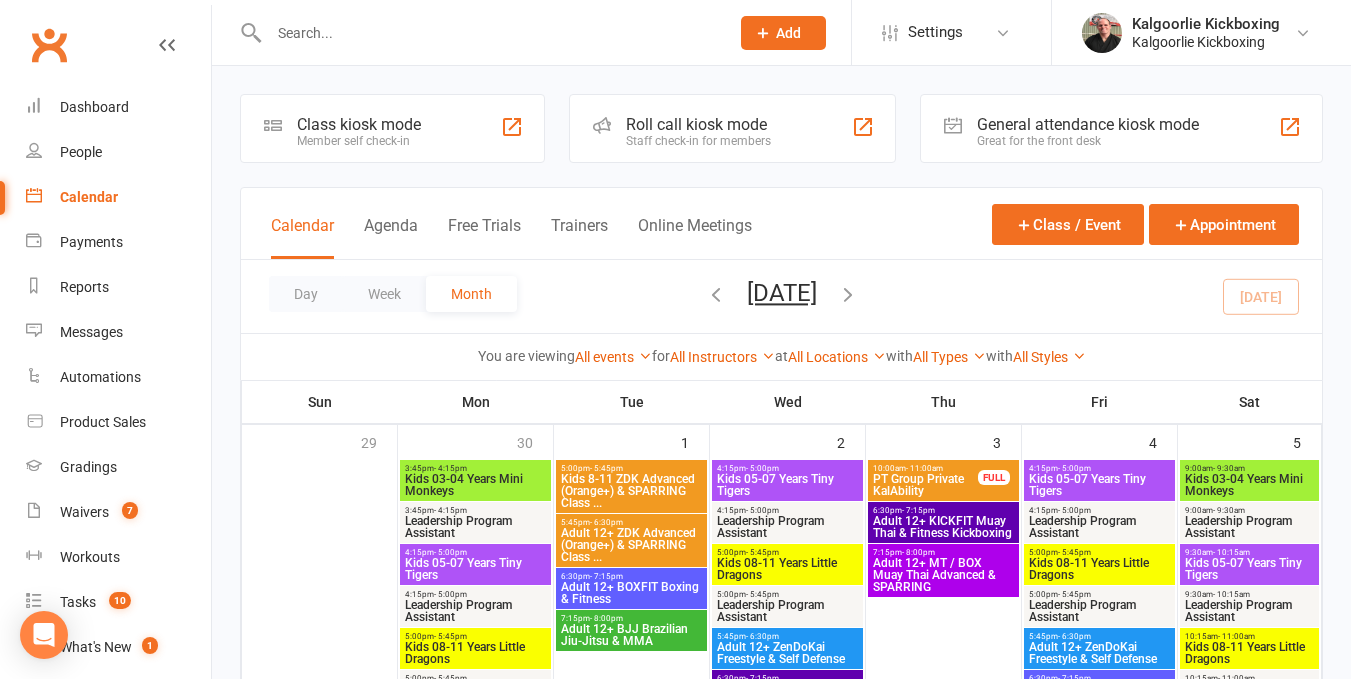 click on "4:15pm  - 5:00pm" at bounding box center [475, 552] 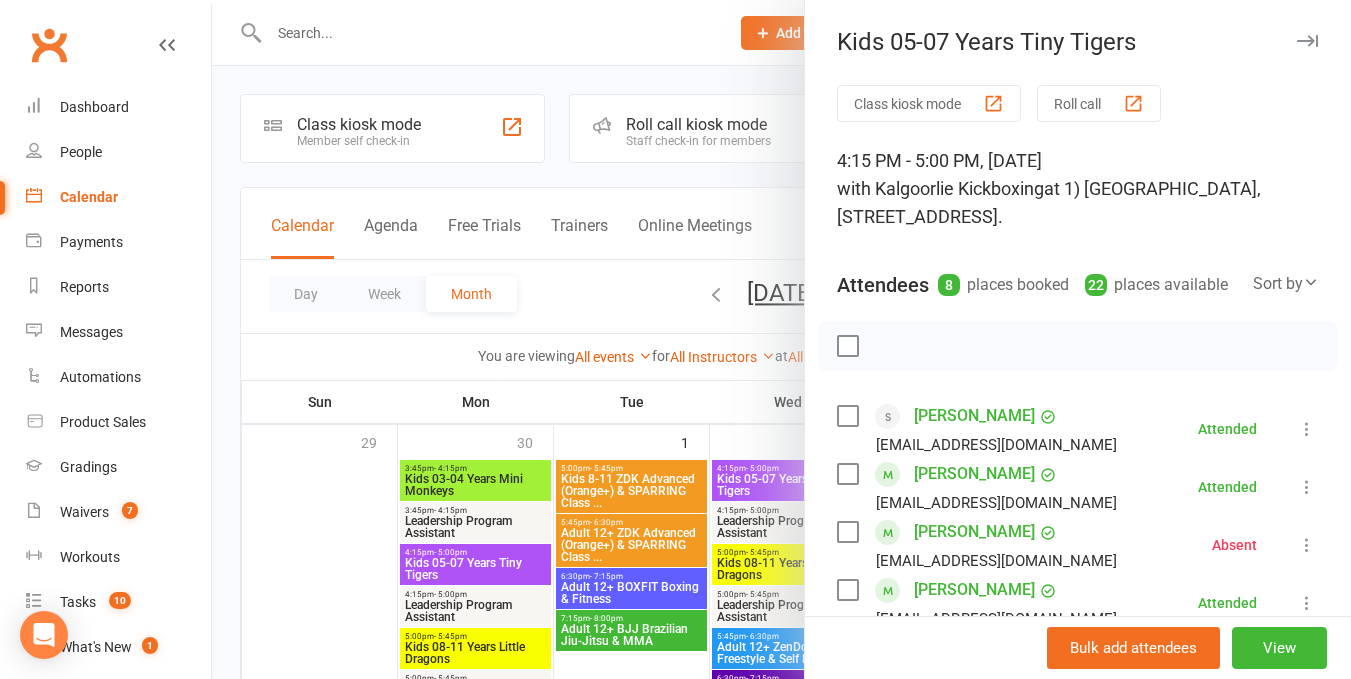 click at bounding box center [781, 339] 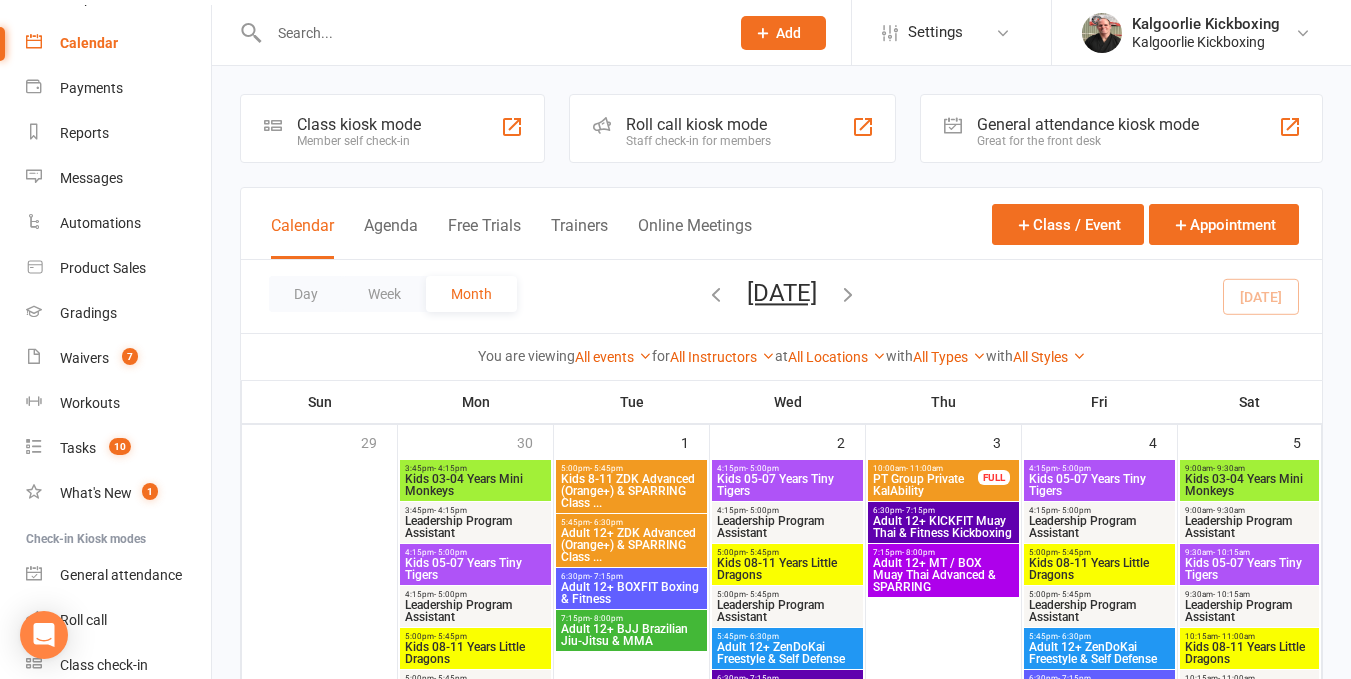 scroll, scrollTop: 0, scrollLeft: 0, axis: both 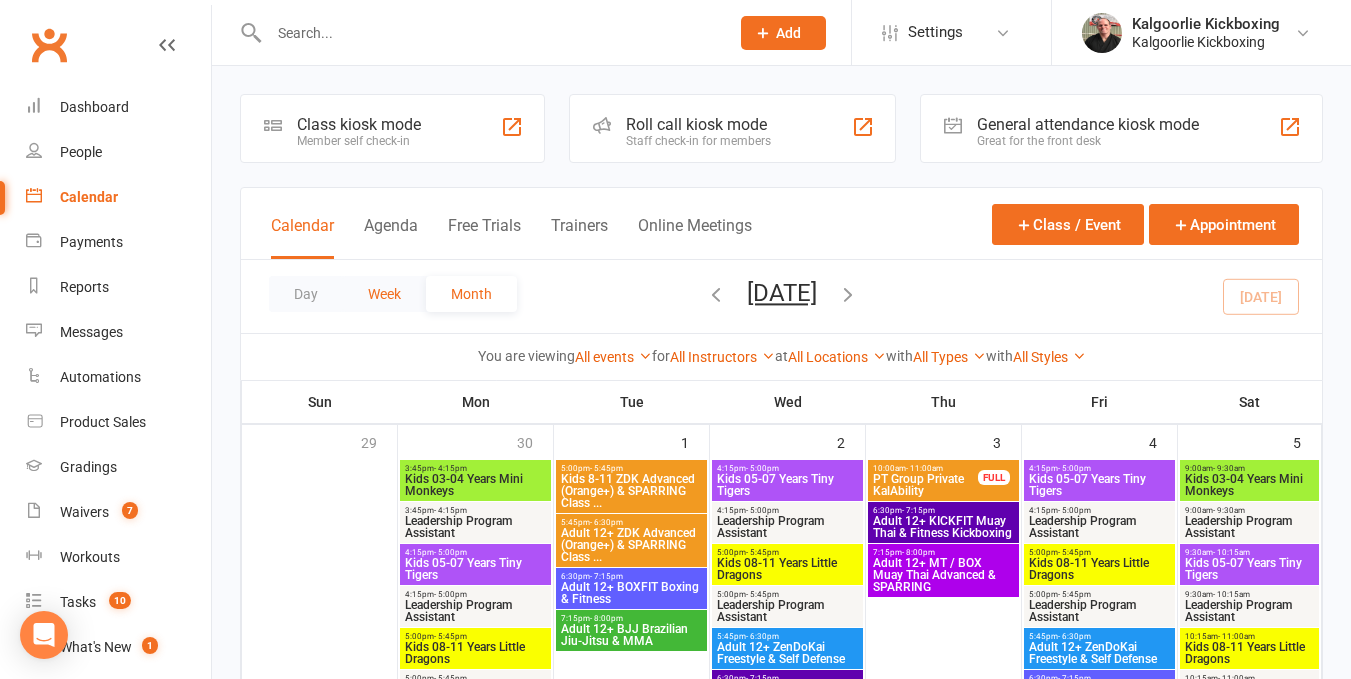 click on "Week" at bounding box center [384, 294] 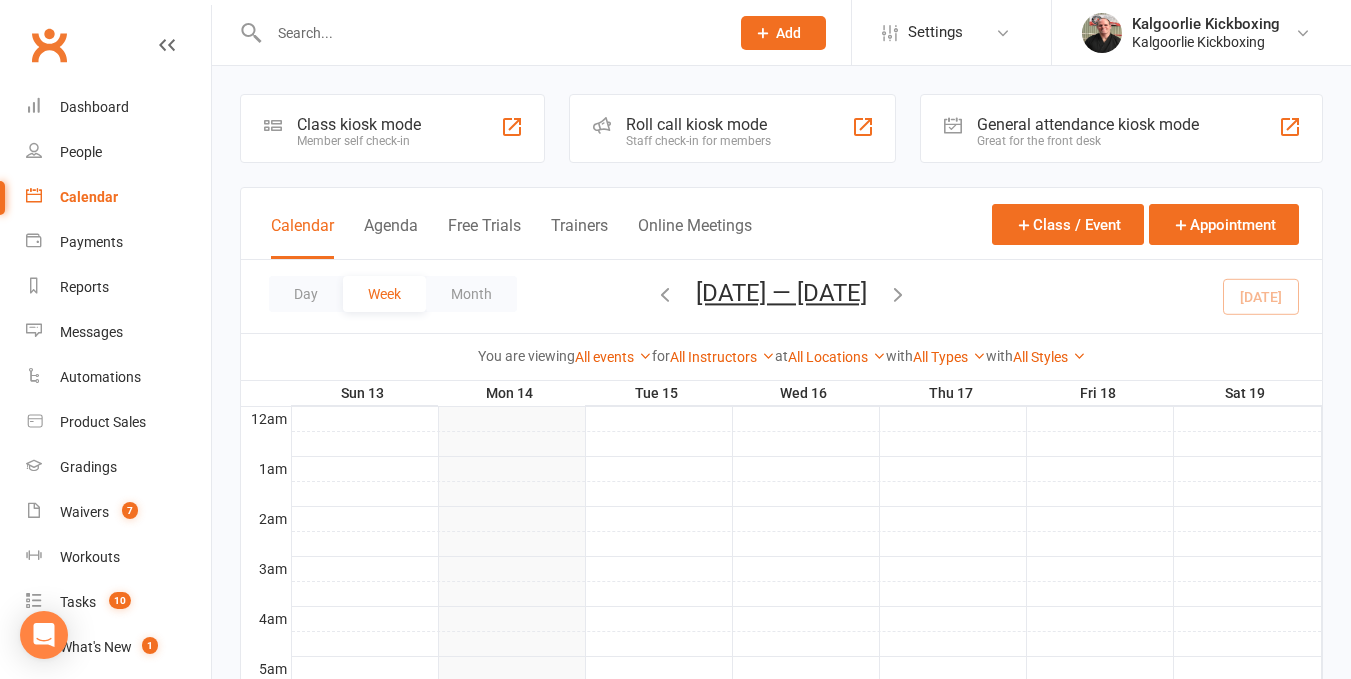 scroll, scrollTop: 0, scrollLeft: 0, axis: both 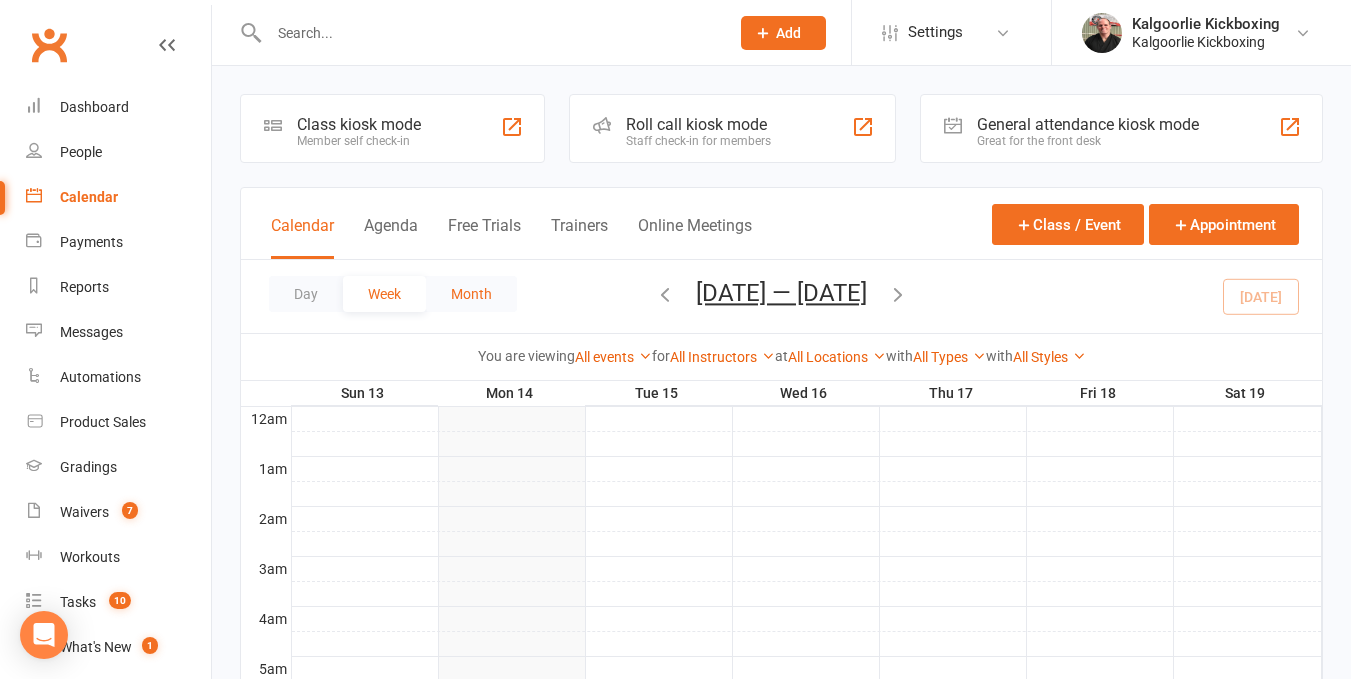click on "Month" at bounding box center (471, 294) 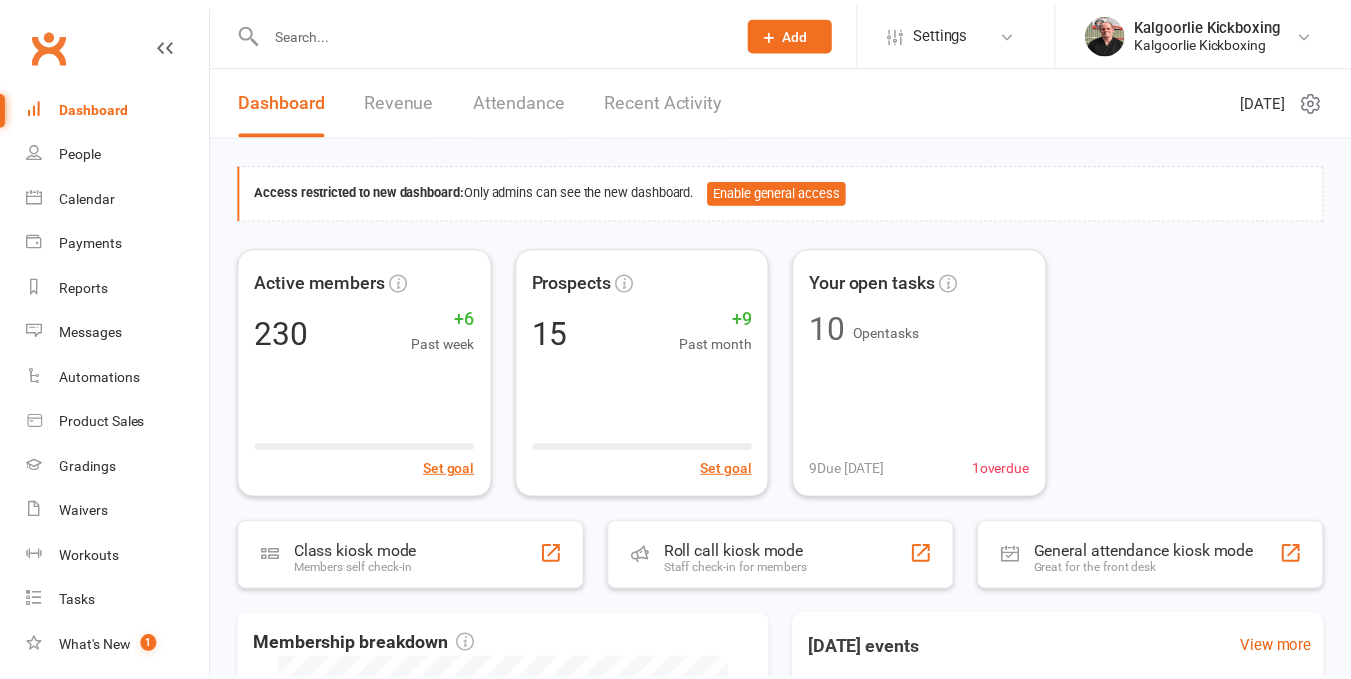 scroll, scrollTop: 0, scrollLeft: 0, axis: both 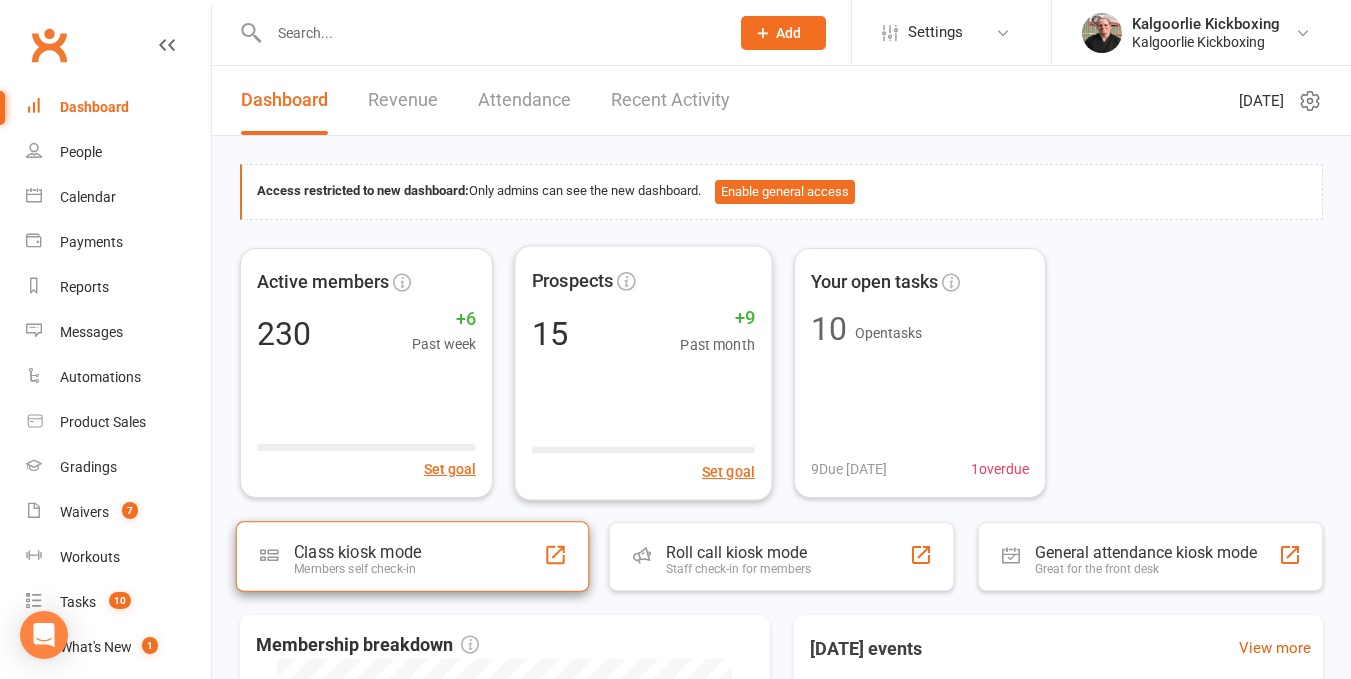 click on "Class kiosk mode Members self check-in" at bounding box center (413, 556) 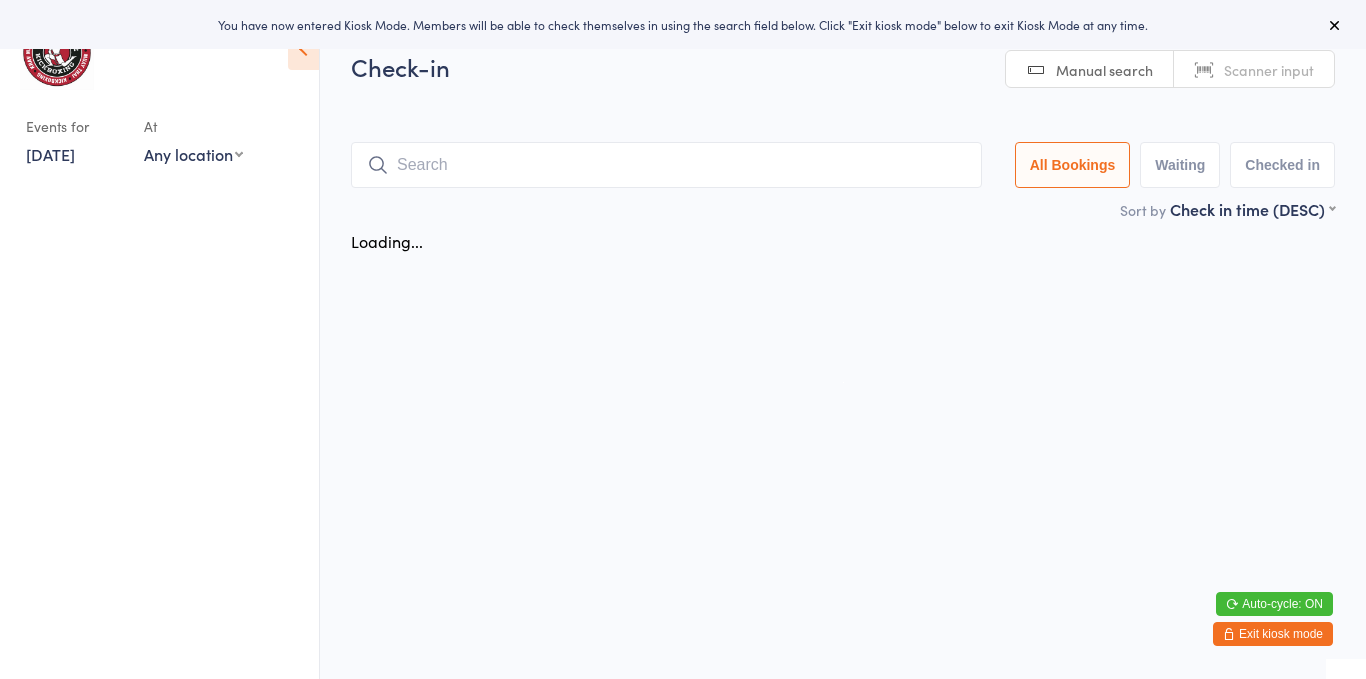 scroll, scrollTop: 0, scrollLeft: 0, axis: both 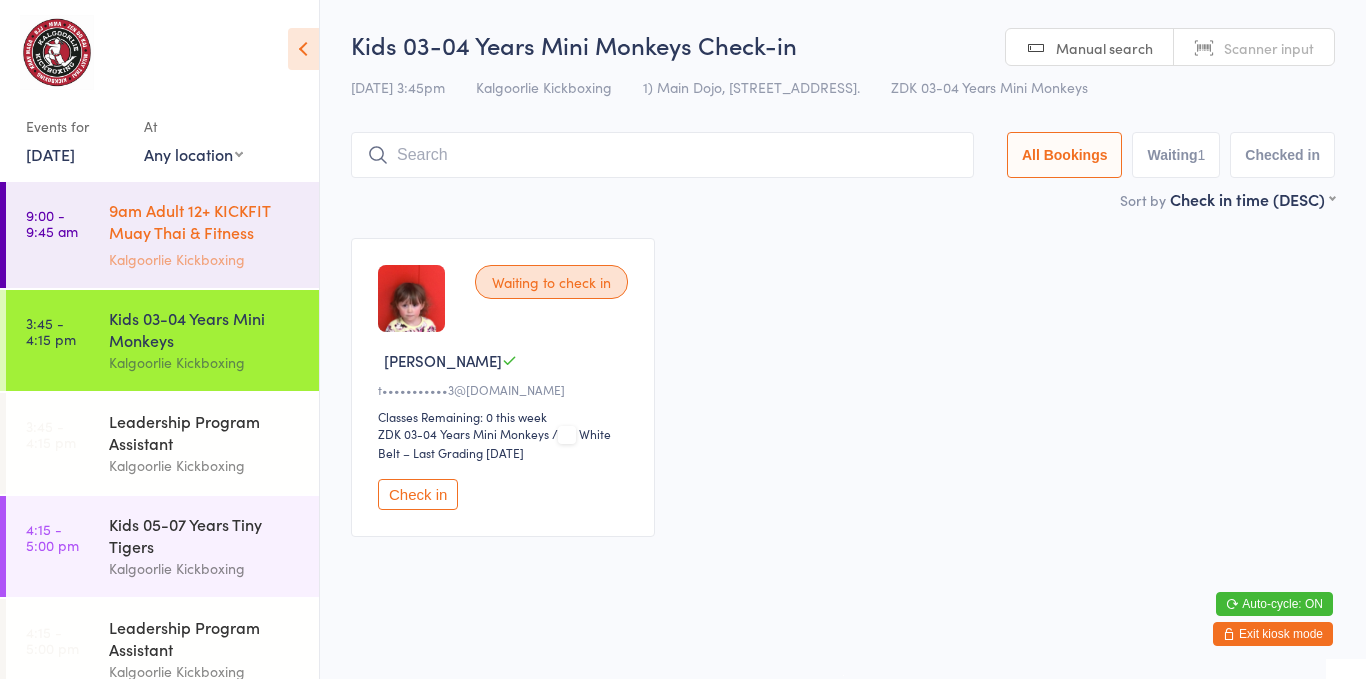 click on "Kalgoorlie Kickboxing" at bounding box center [205, 259] 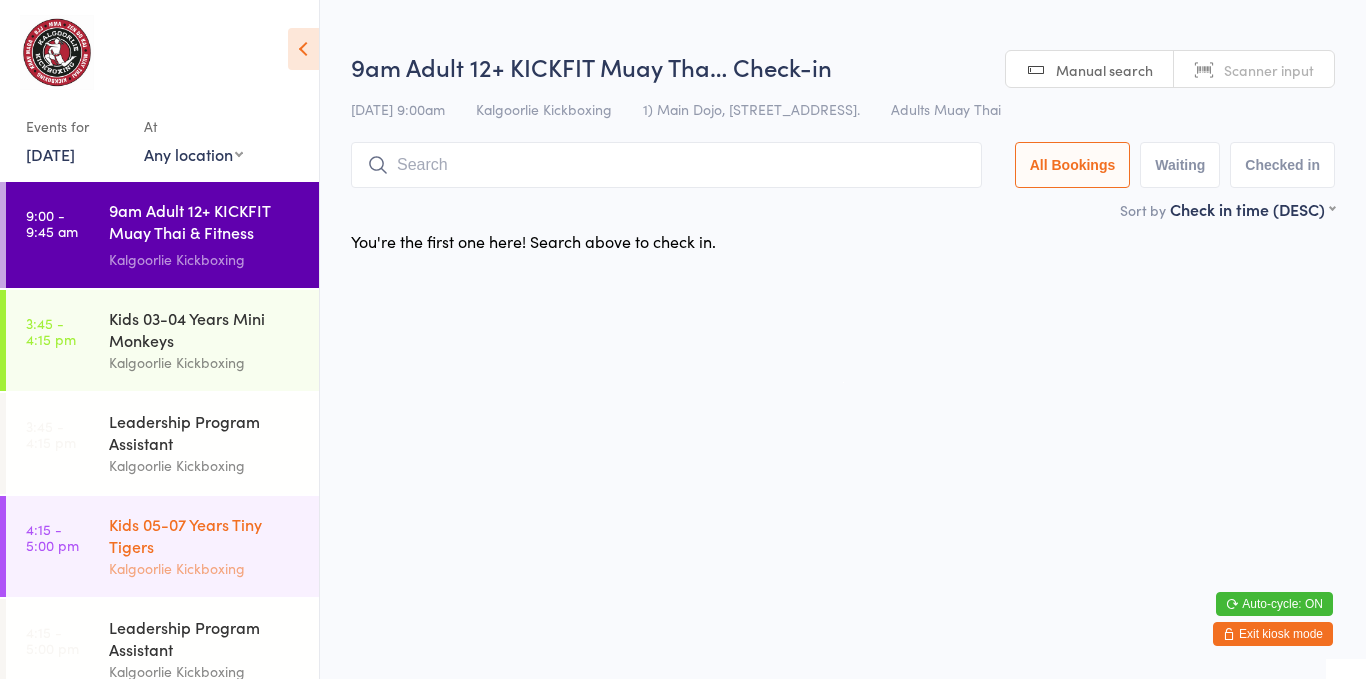 click on "Kids 05-07 Years Tiny Tigers" at bounding box center (205, 535) 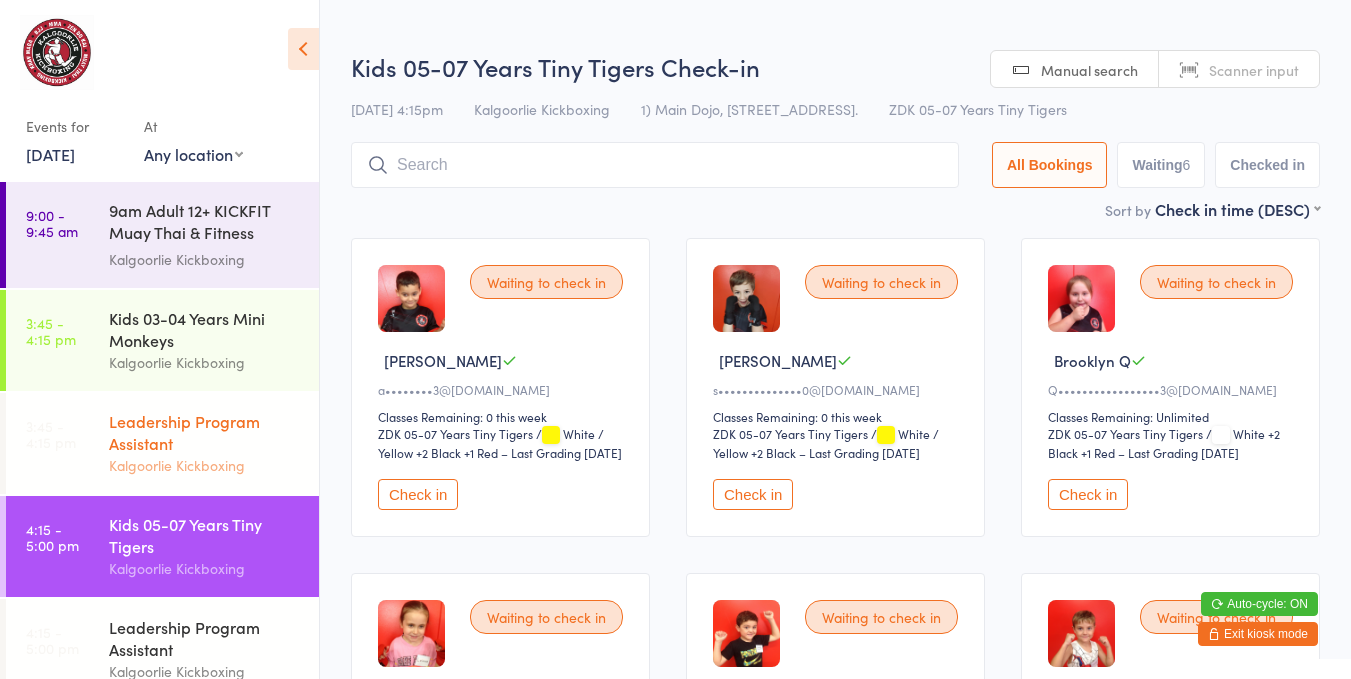 click on "Leadership Program Assistant" at bounding box center [205, 432] 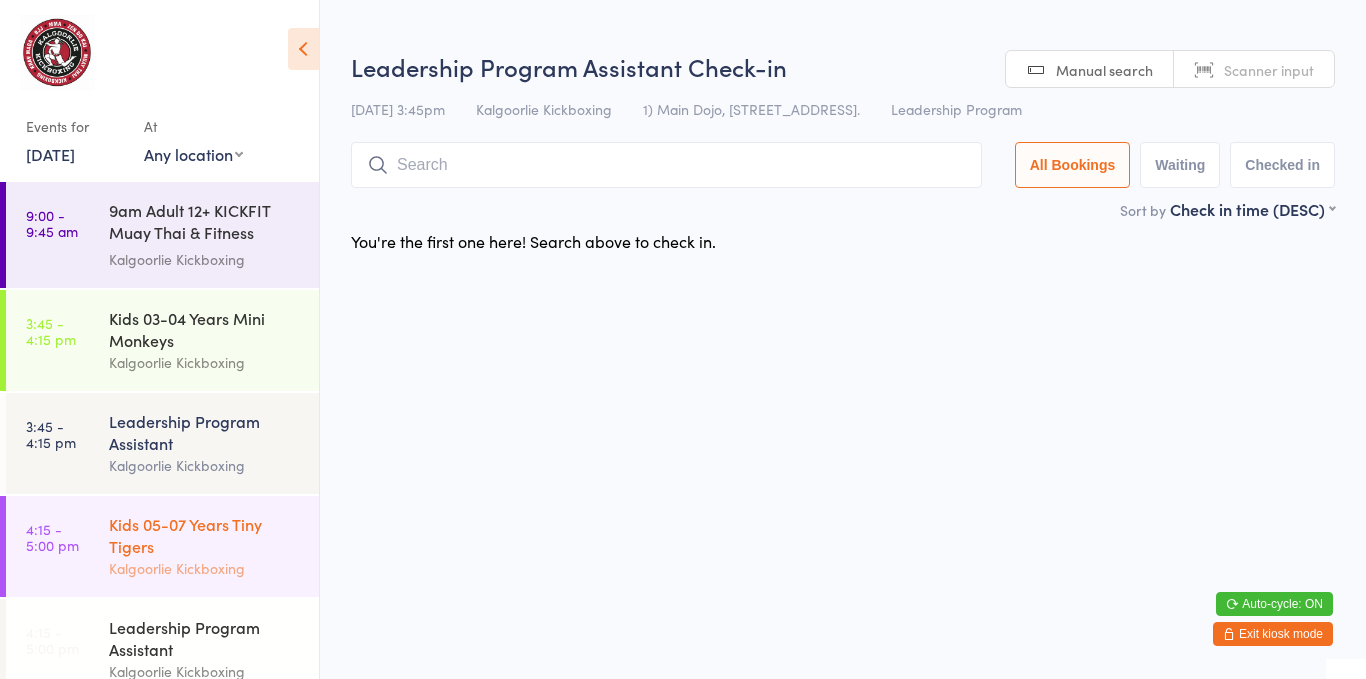 click on "Kids 05-07 Years Tiny Tigers Kalgoorlie Kickboxing" at bounding box center [214, 546] 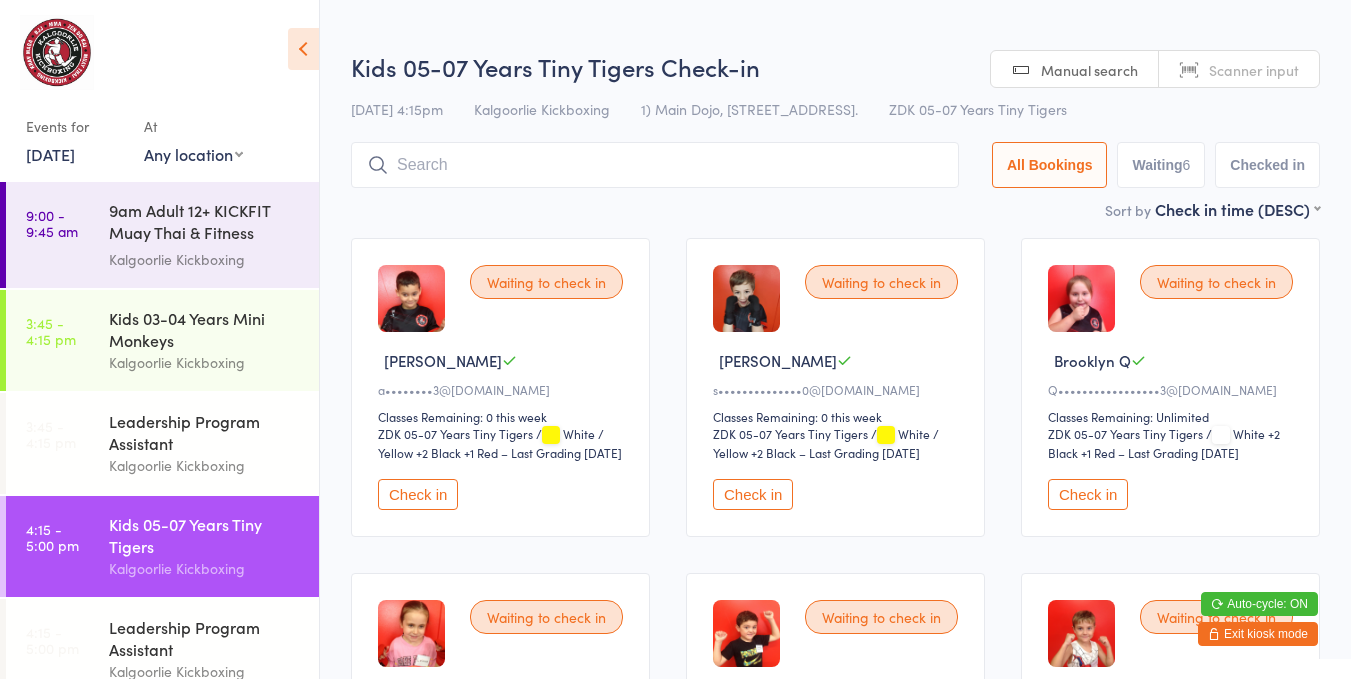 click on "Waiting to check in Jonathan B  a••••••••3@gmail.com Classes Remaining: 0 this week ZDK 05-07 Years Tiny Tigers  ZDK 05-07 Years Tiny Tigers   /  White / Yellow +2 Black +1 Red – Last Grading Apr 4, 2025   Check in Waiting to check in Jesse H  s••••••••••••••0@yahoo.com.au Classes Remaining: 0 this week ZDK 05-07 Years Tiny Tigers  ZDK 05-07 Years Tiny Tigers   /  White / Yellow +2 Black – Last Grading Jun 29, 2025   Check in Waiting to check in Brooklyn Q  Q•••••••••••••••••3@gmail.com Classes Remaining: Unlimited ZDK 05-07 Years Tiny Tigers  ZDK 05-07 Years Tiny Tigers   /  White +2 Black +1 Red – Last Grading May 24, 2025   Check in Waiting to check in Leiarna S  s•••••••••n@live.com.au Classes Remaining: 0  ZDK 05-07 Years Tiny Tigers  ZDK 05-07 Years Tiny Tigers   /  White / Yellow Stripe – Last Grading Jun 29, 2025   Check in Waiting to check in Owen V  Classes Remaining: 1 this week   /    Check in" at bounding box center [835, 555] 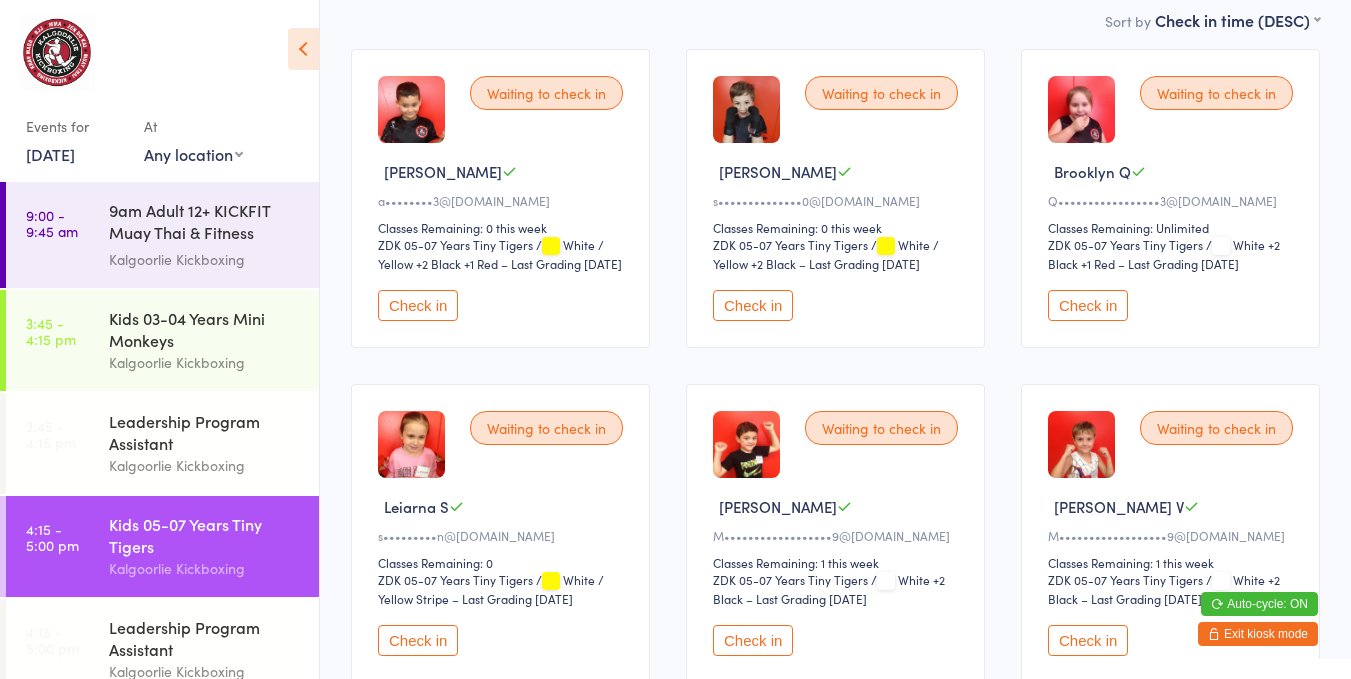 scroll, scrollTop: 204, scrollLeft: 0, axis: vertical 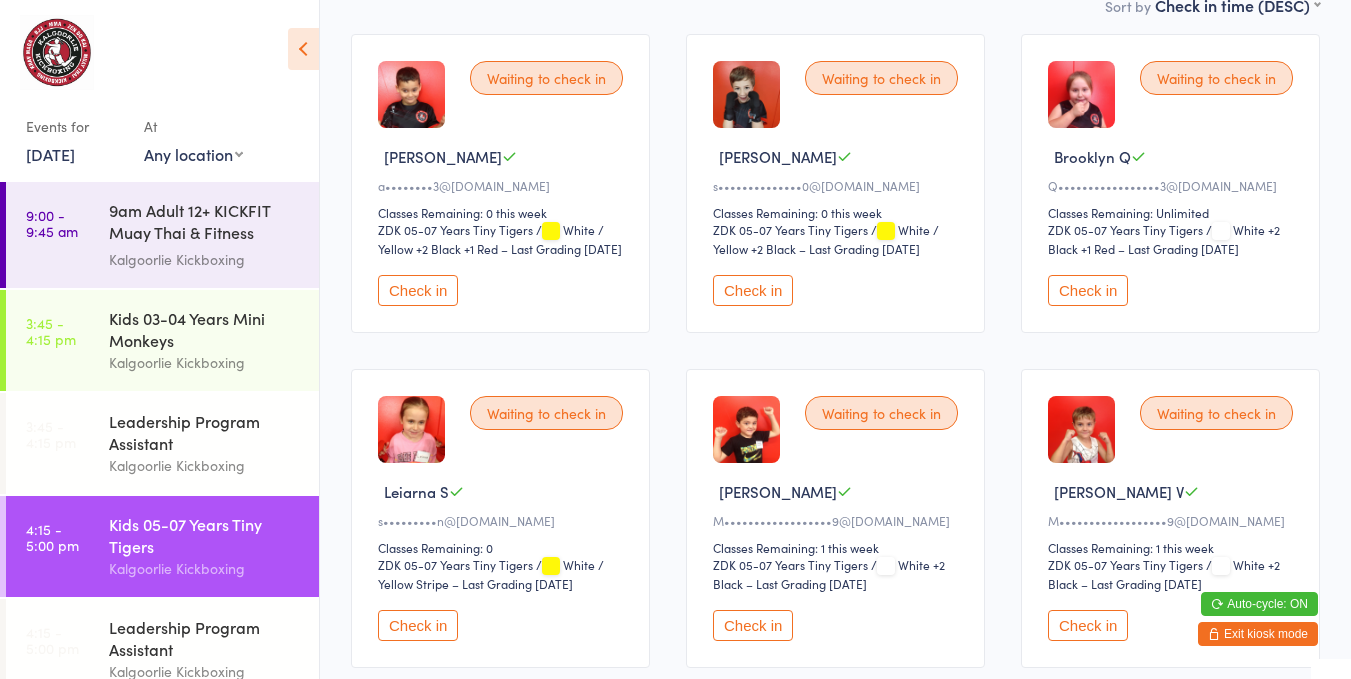 click on "Check in" at bounding box center (1088, 625) 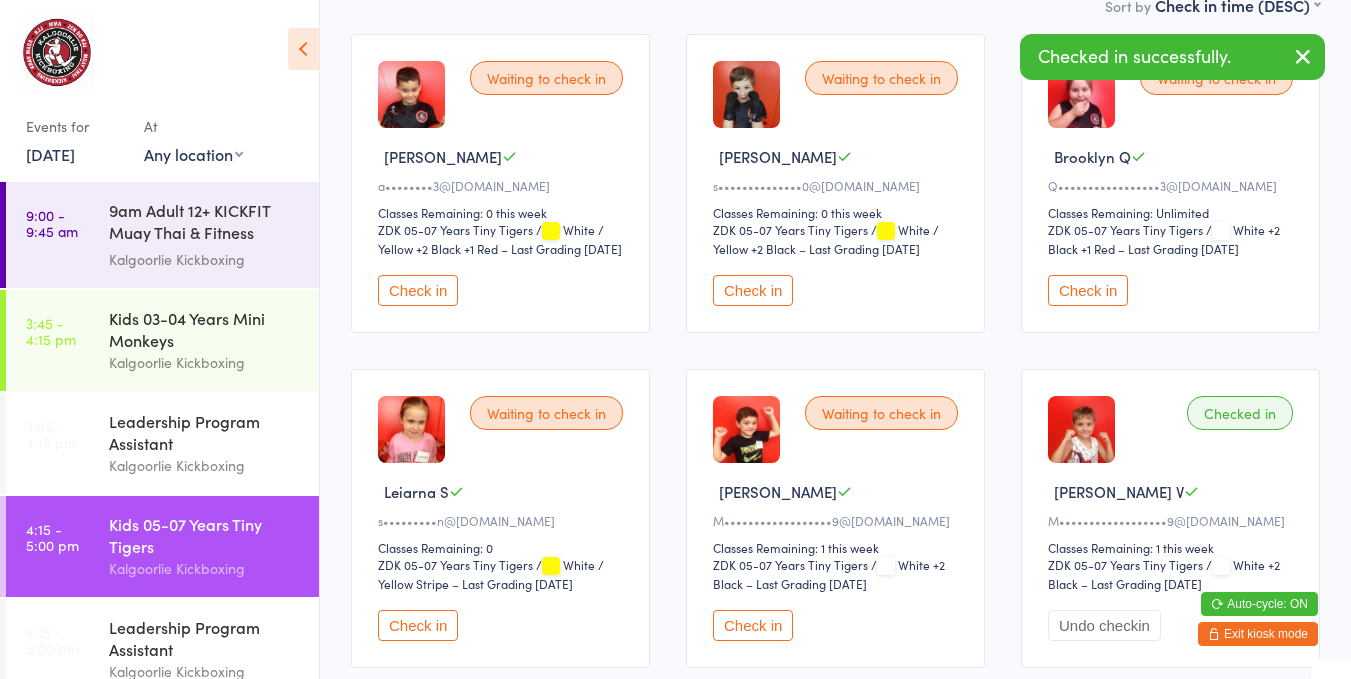 click on "Check in" at bounding box center [753, 625] 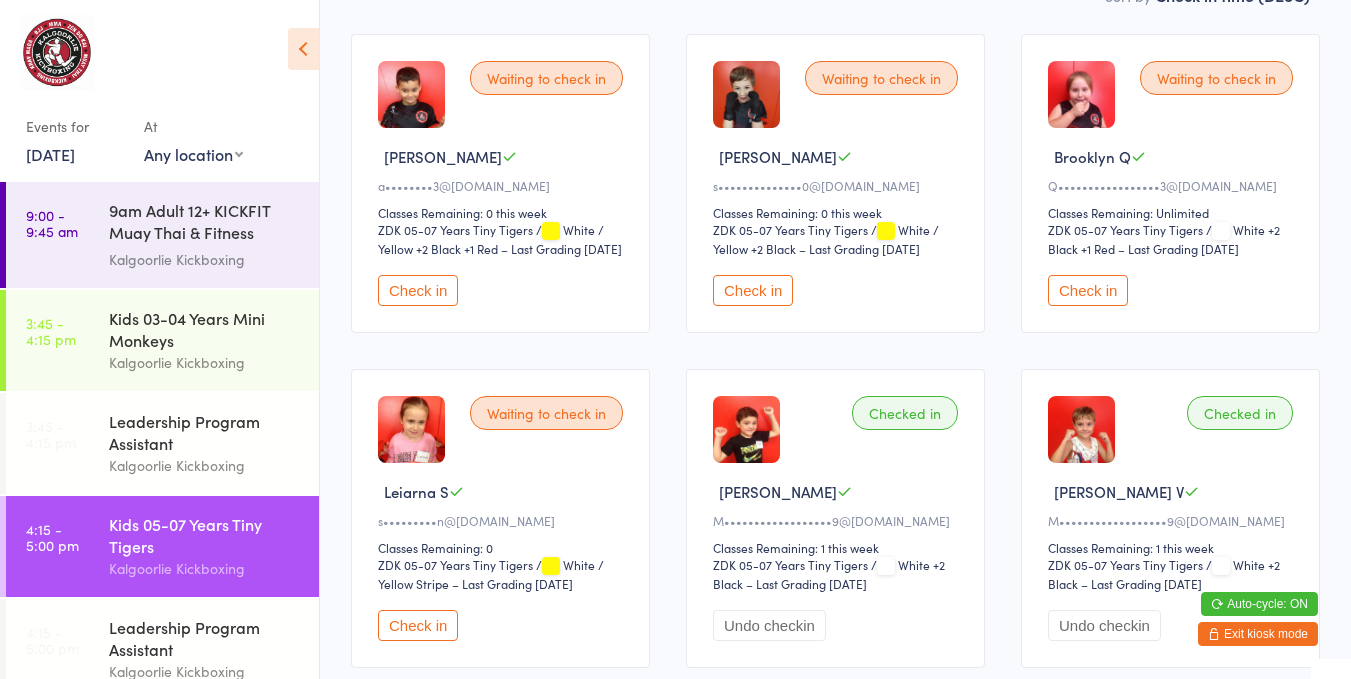 click on "Check in" at bounding box center (1088, 290) 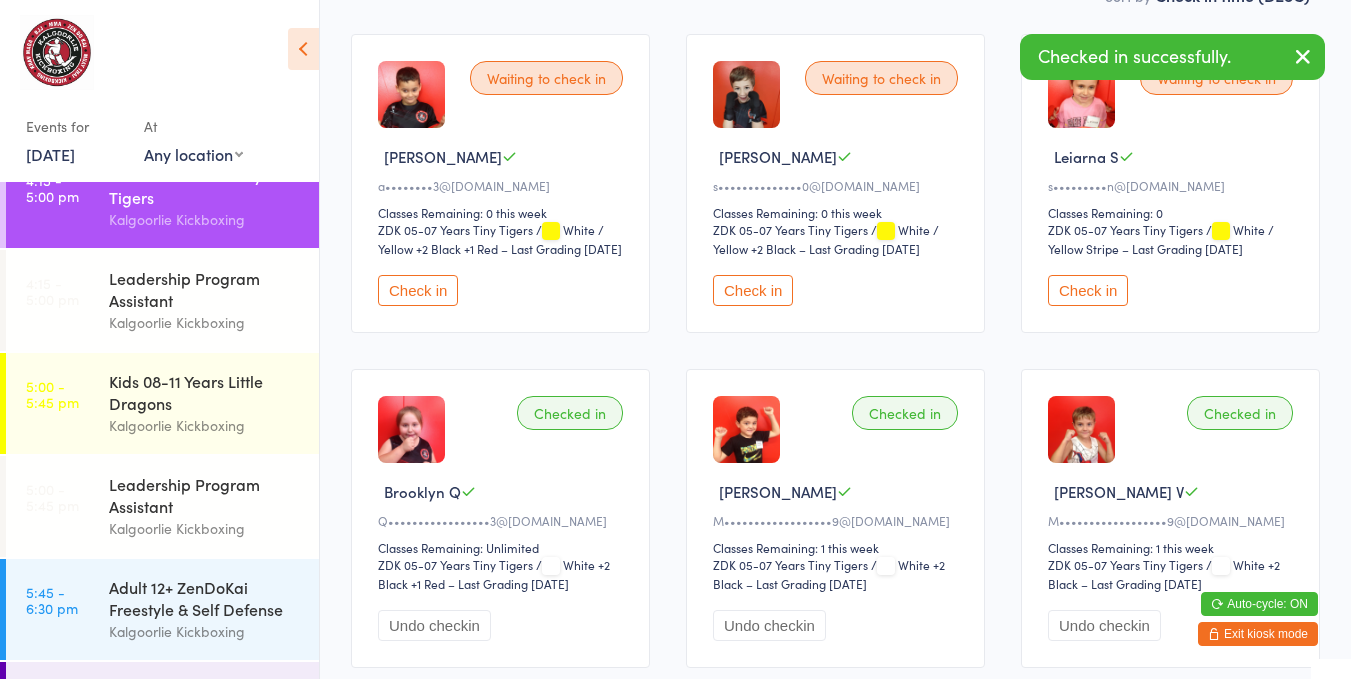 scroll, scrollTop: 366, scrollLeft: 0, axis: vertical 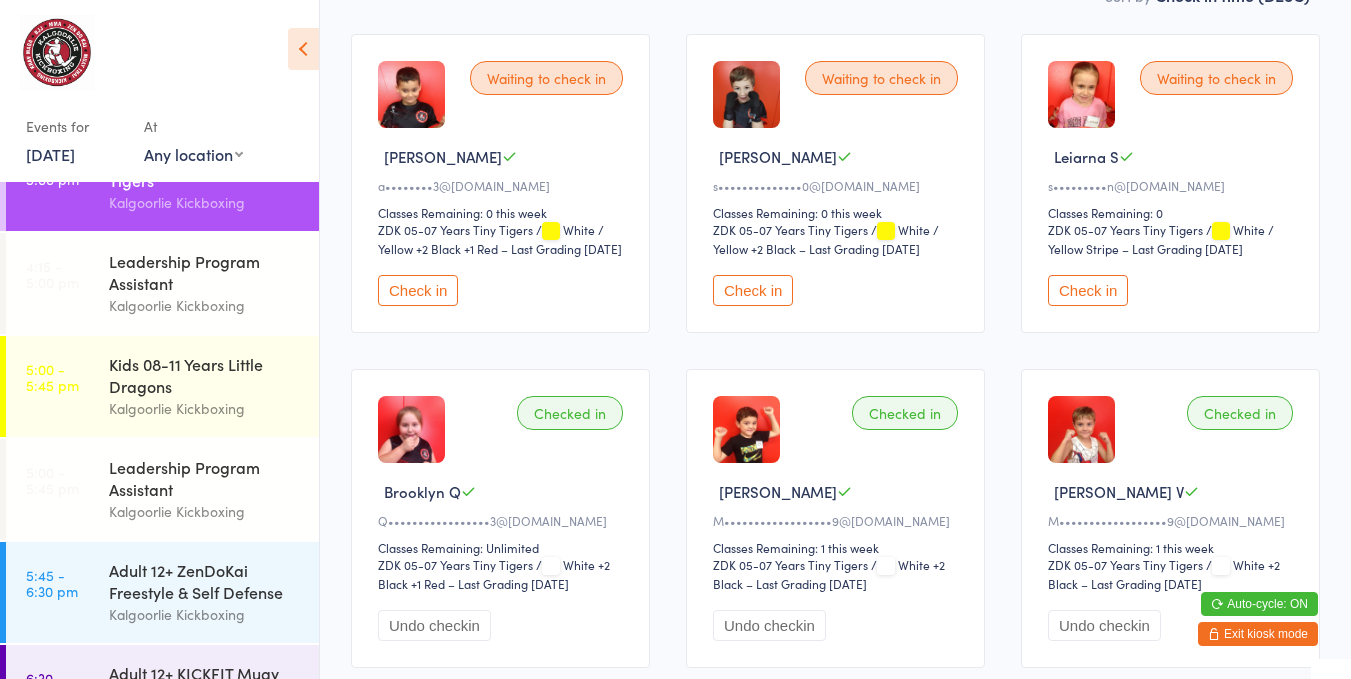 click on "Kids 08-11 Years Little Dragons" at bounding box center [205, 375] 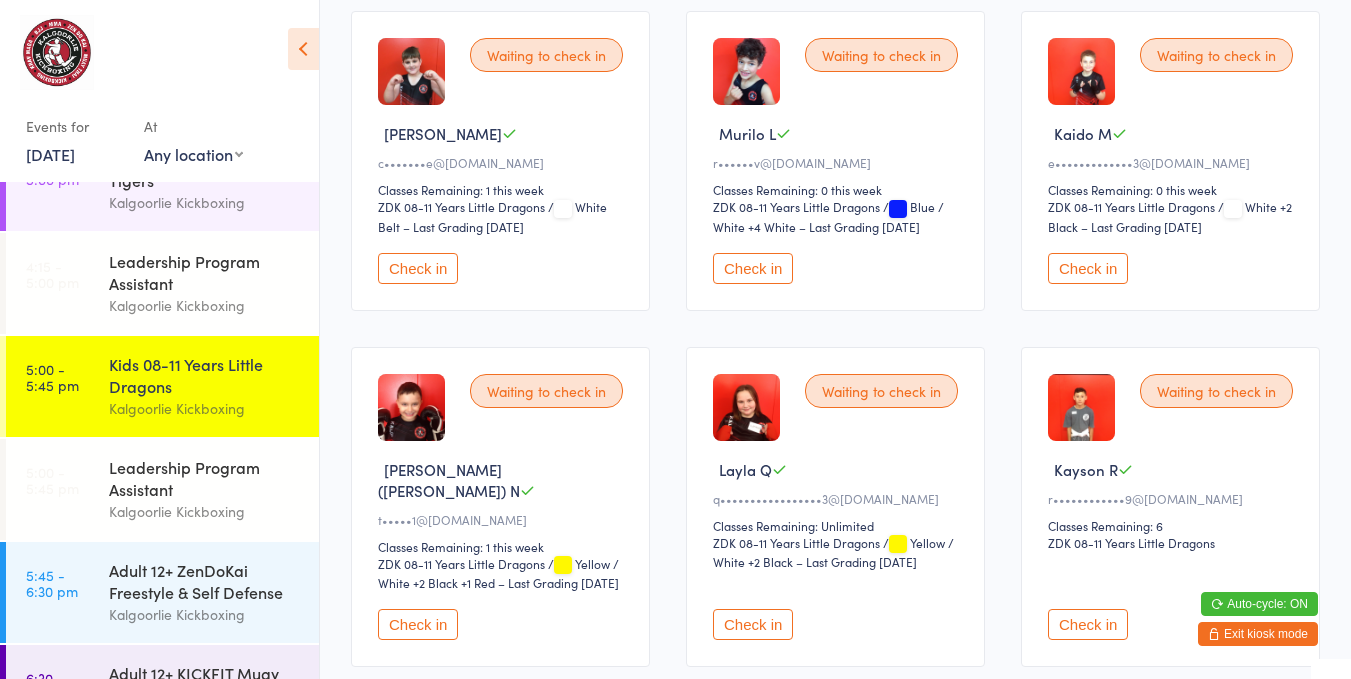 scroll, scrollTop: 954, scrollLeft: 0, axis: vertical 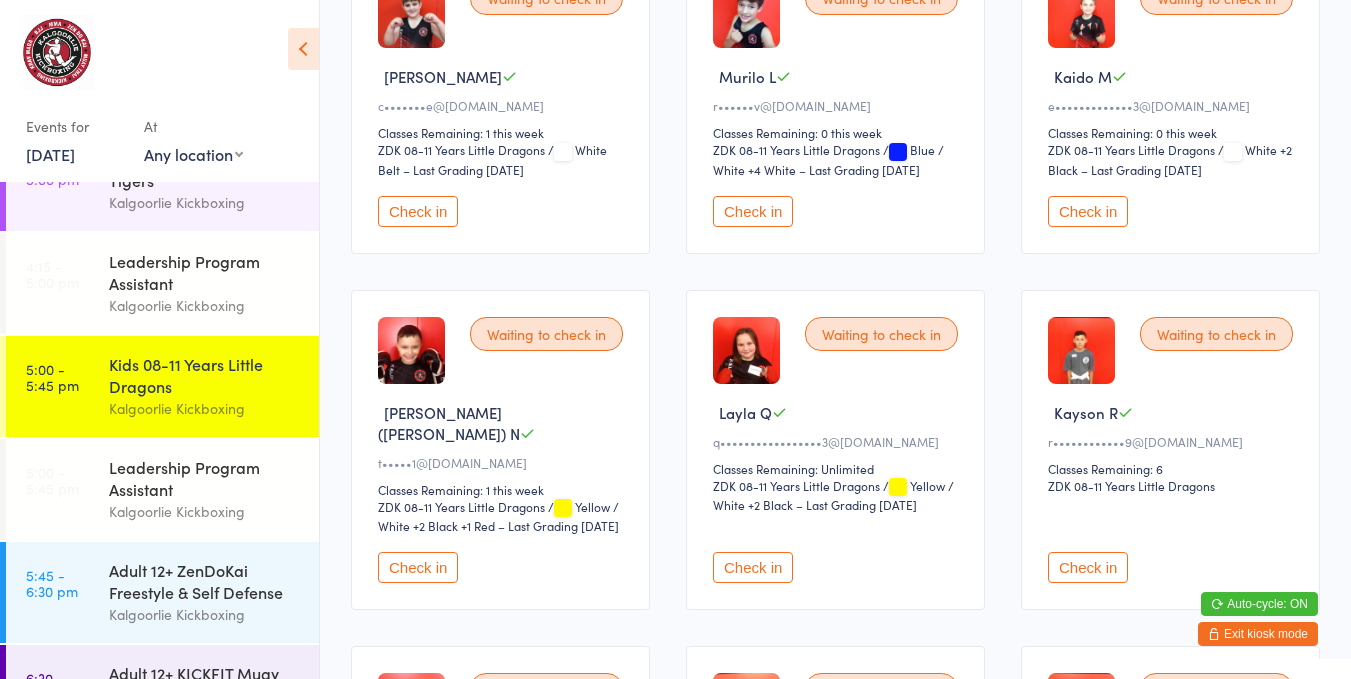 click on "Check in" at bounding box center (753, 567) 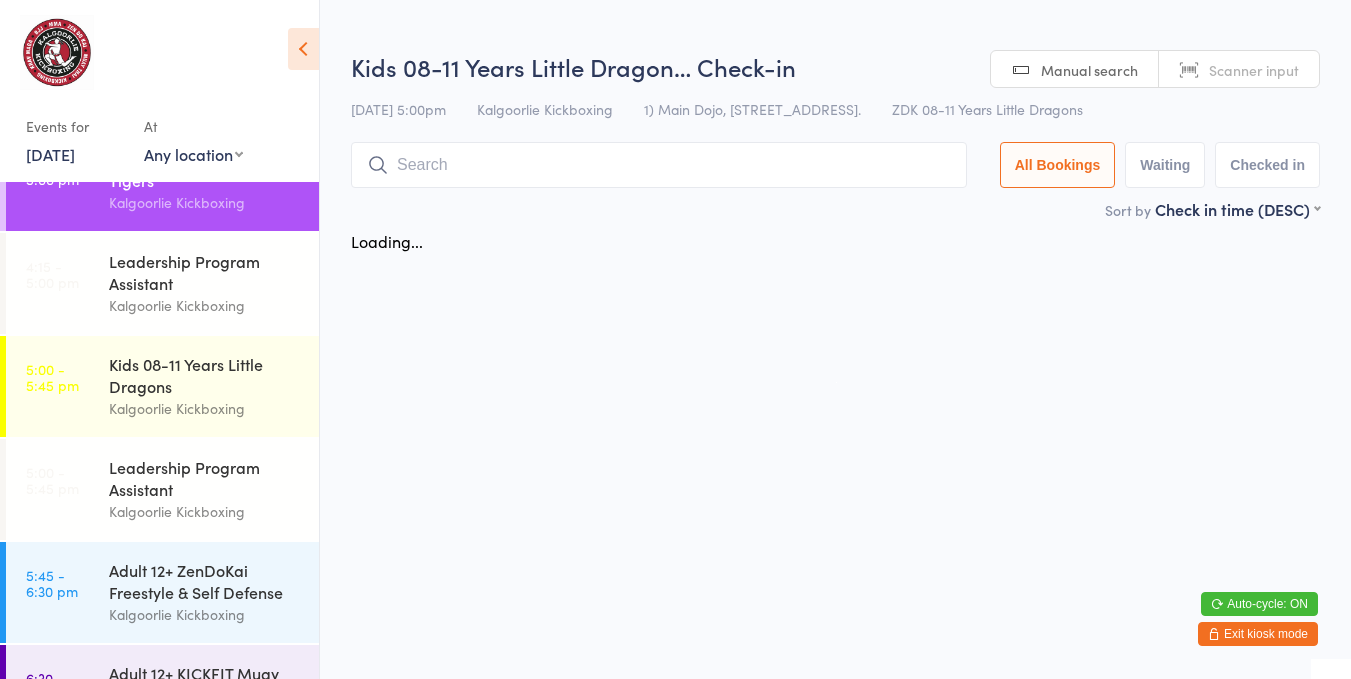 scroll, scrollTop: 0, scrollLeft: 0, axis: both 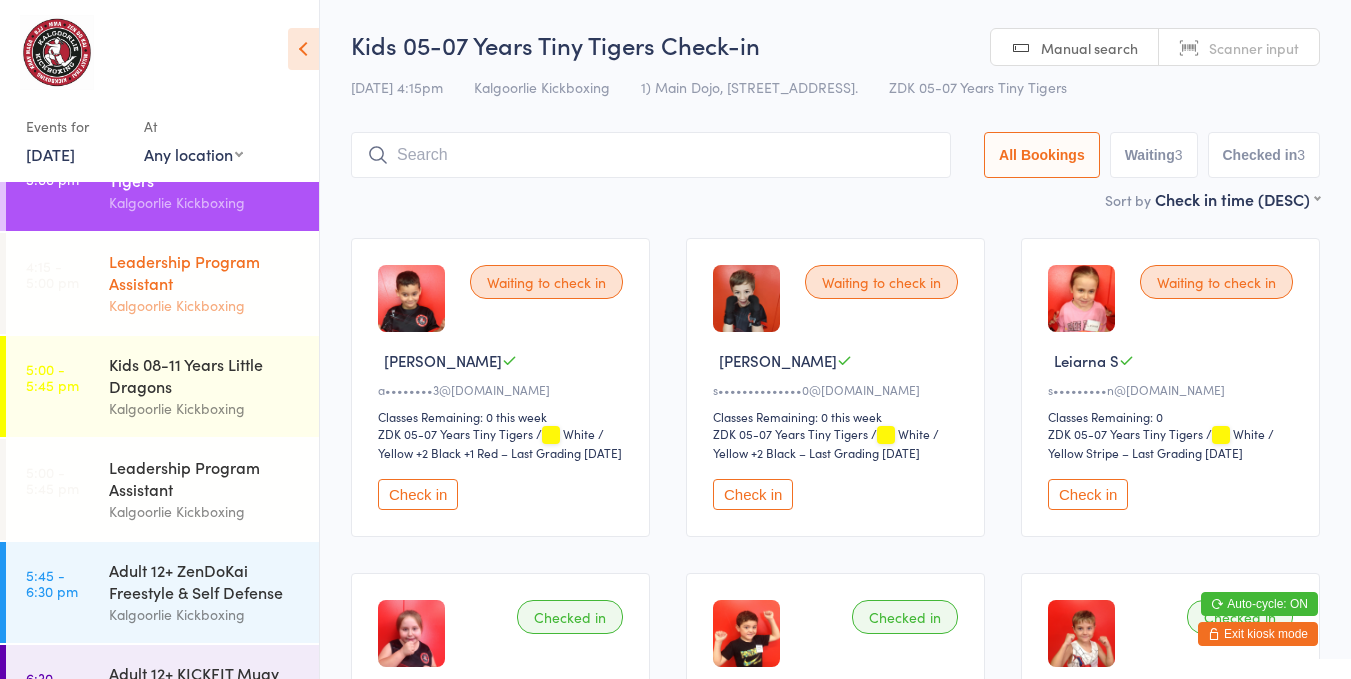 click on "Leadership Program Assistant" at bounding box center [205, 272] 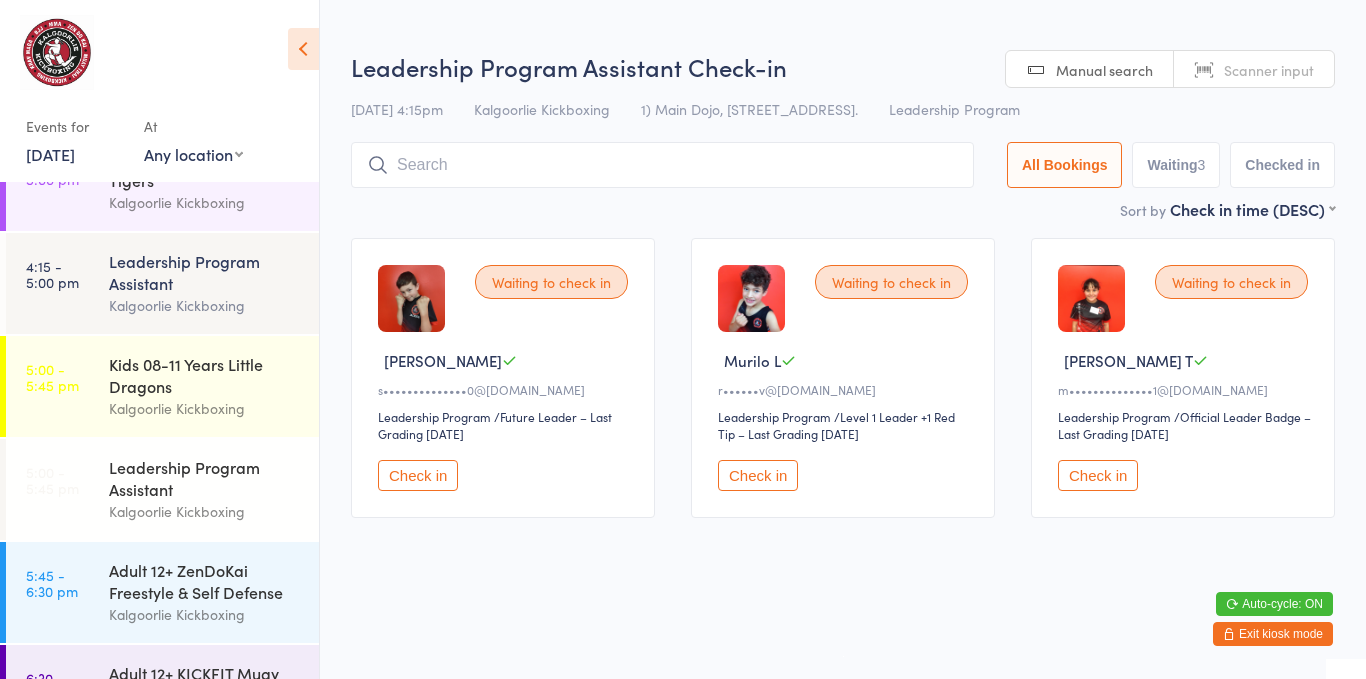click on "Check in" at bounding box center (758, 475) 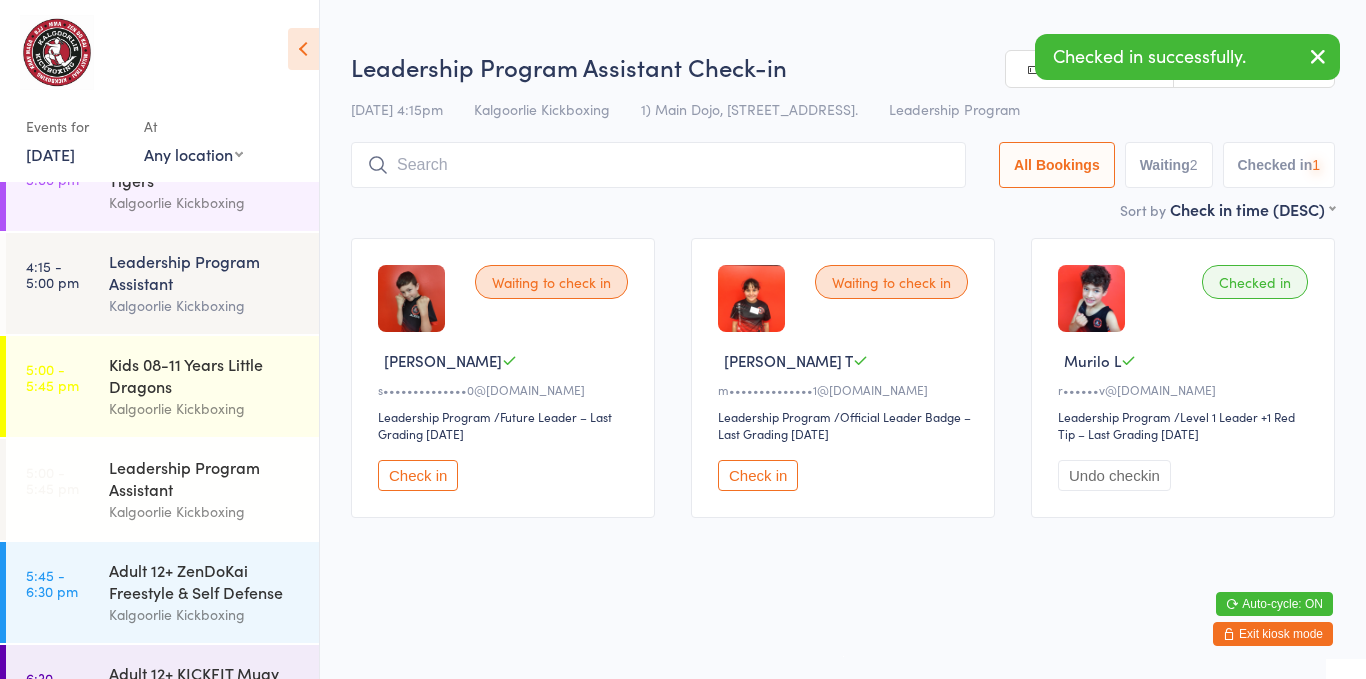 click on "Leadership Program Assistant" at bounding box center [205, 272] 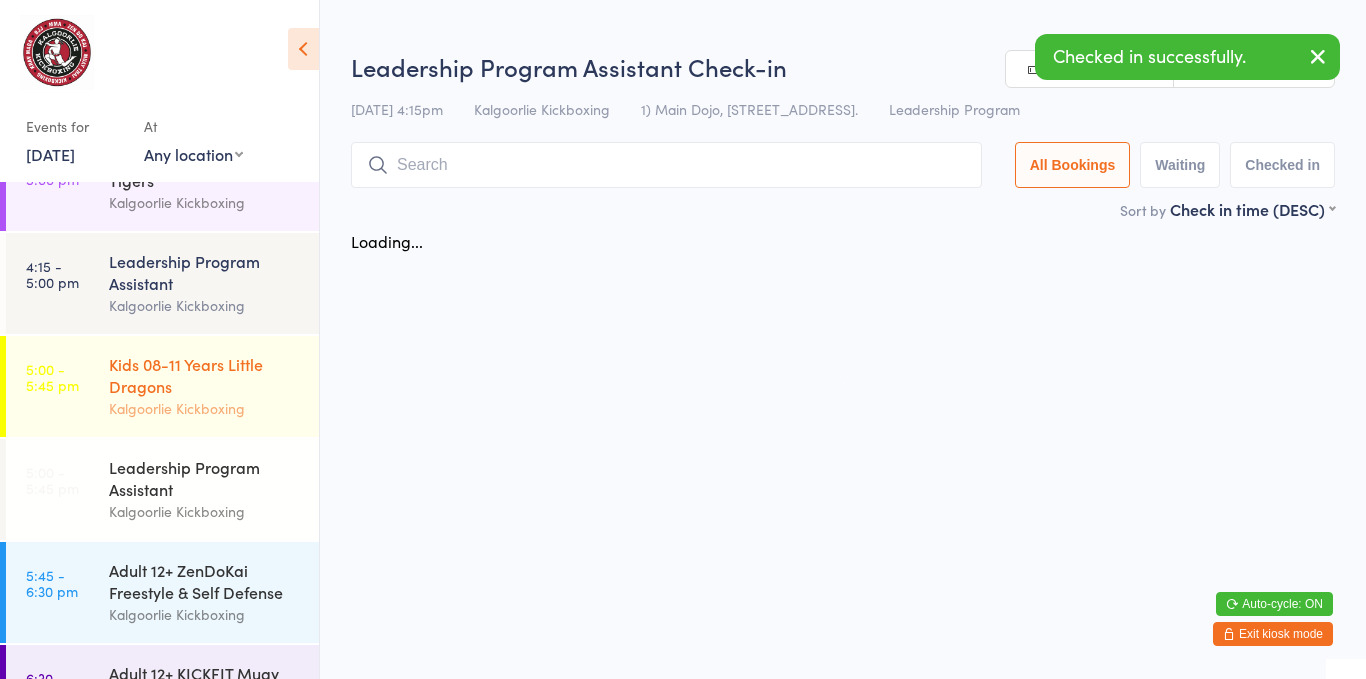 click on "Kids 08-11 Years Little Dragons Kalgoorlie Kickboxing" at bounding box center (214, 386) 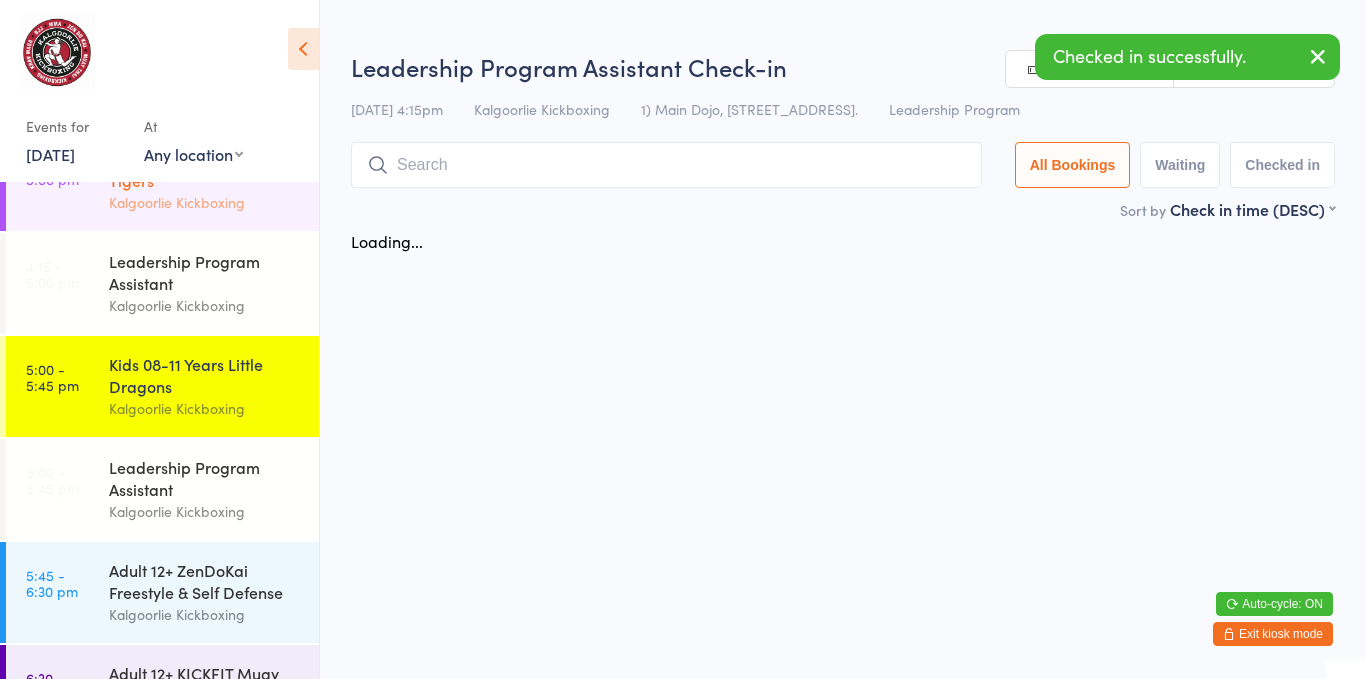 click on "4:15 - 5:00 pm Kids 05-07 Years Tiny Tigers Kalgoorlie Kickboxing" at bounding box center [162, 180] 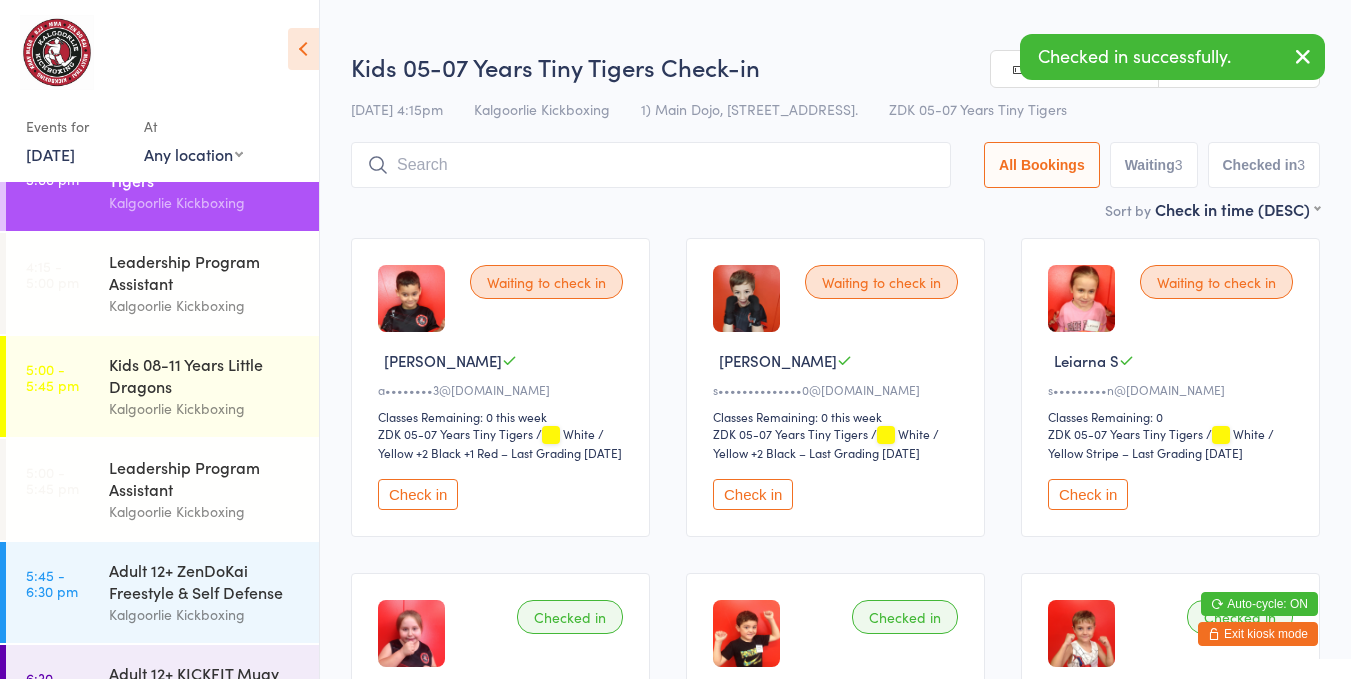 click on "Check in" at bounding box center [1088, 494] 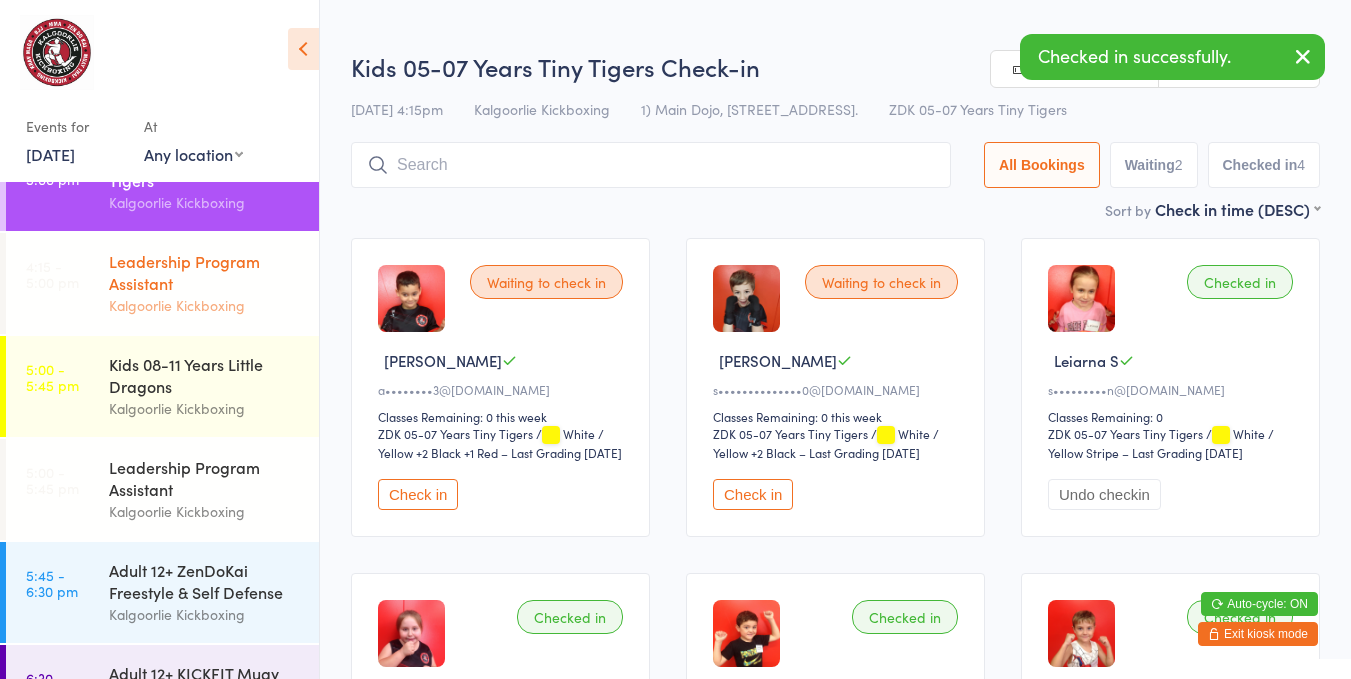 click on "Leadership Program Assistant" at bounding box center [205, 272] 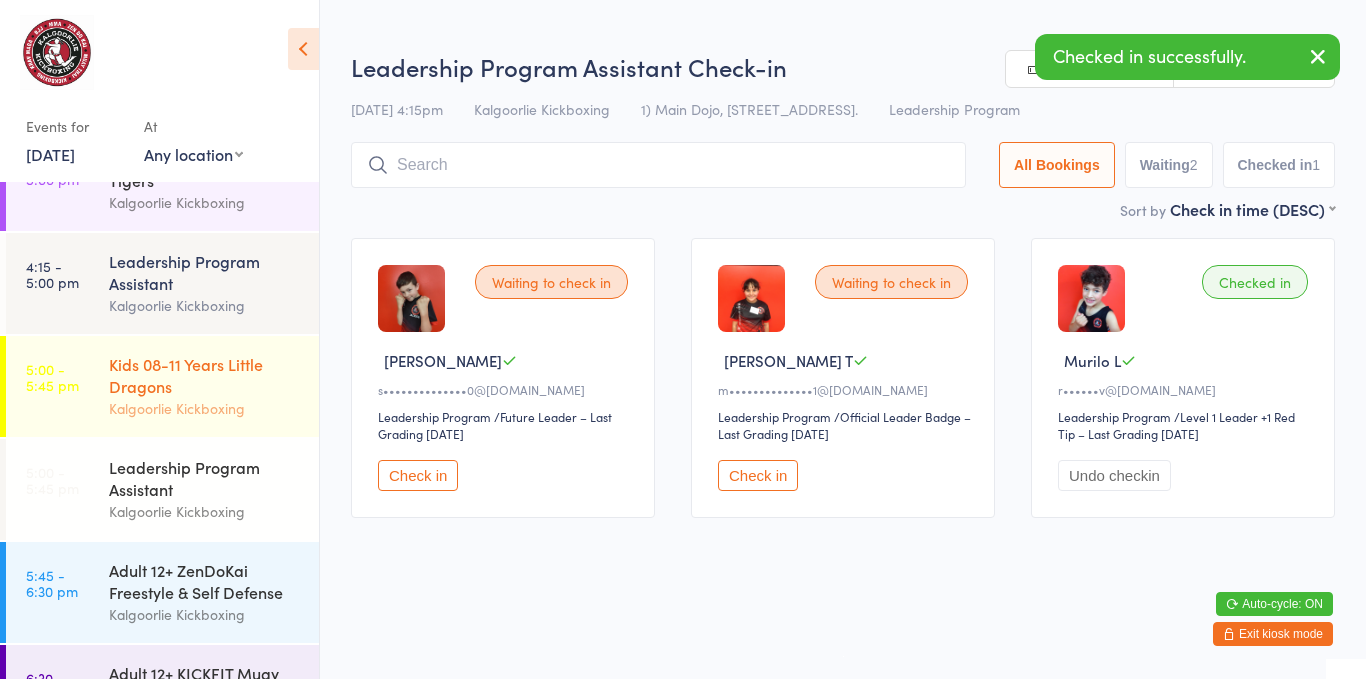 click on "5:00 - 5:45 pm Kids 08-11 Years Little Dragons Kalgoorlie Kickboxing" at bounding box center [162, 386] 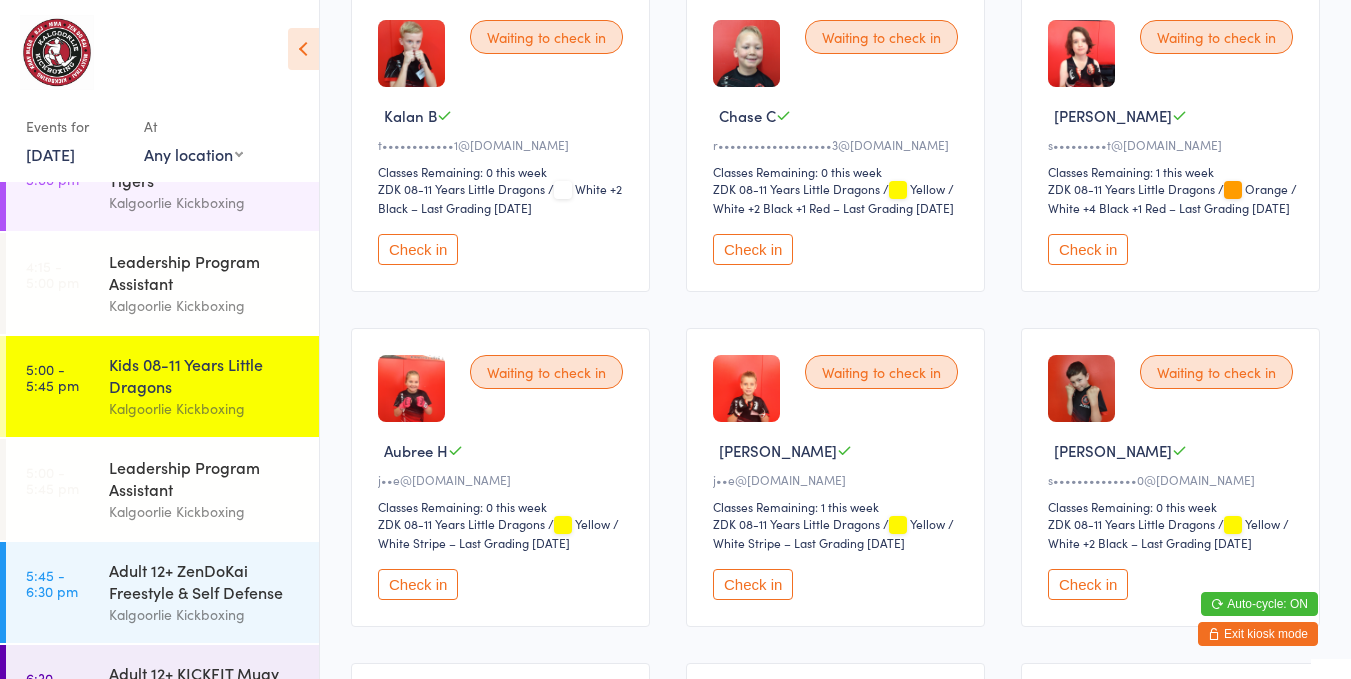 scroll, scrollTop: 246, scrollLeft: 0, axis: vertical 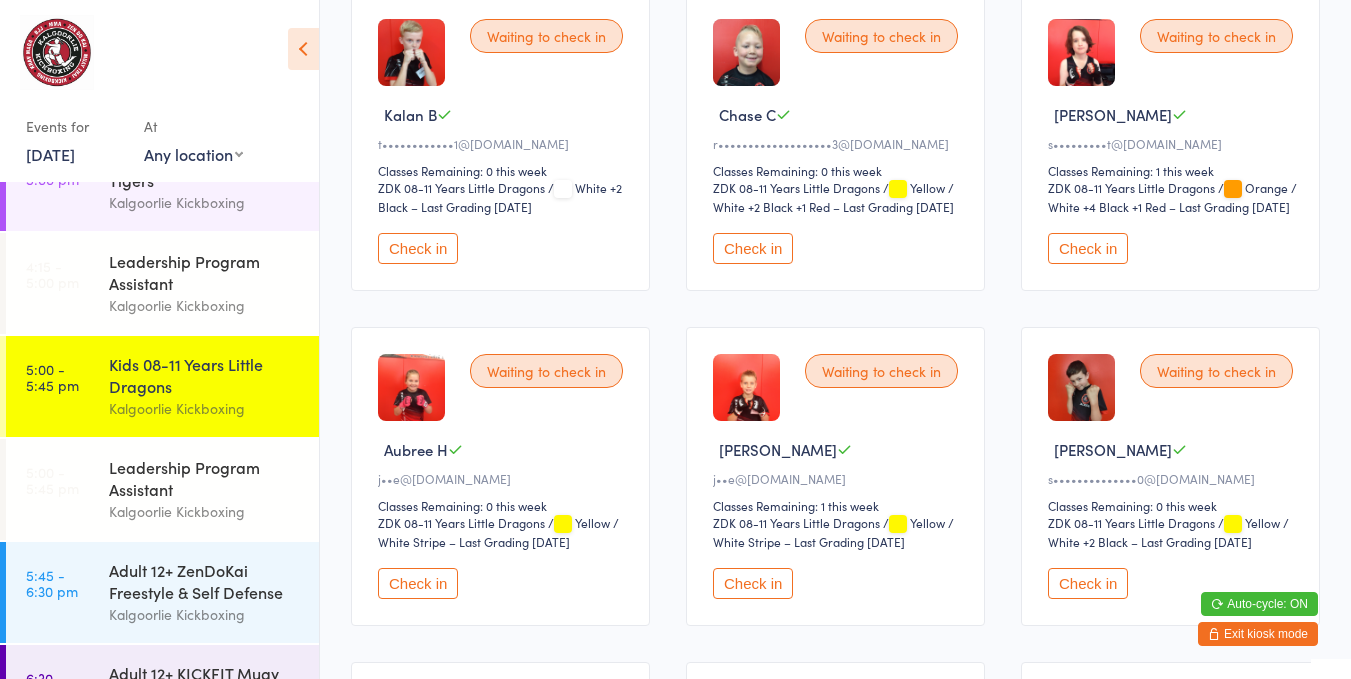 click on "ZDK 08-11 Years Little Dragons" at bounding box center (483, 188) 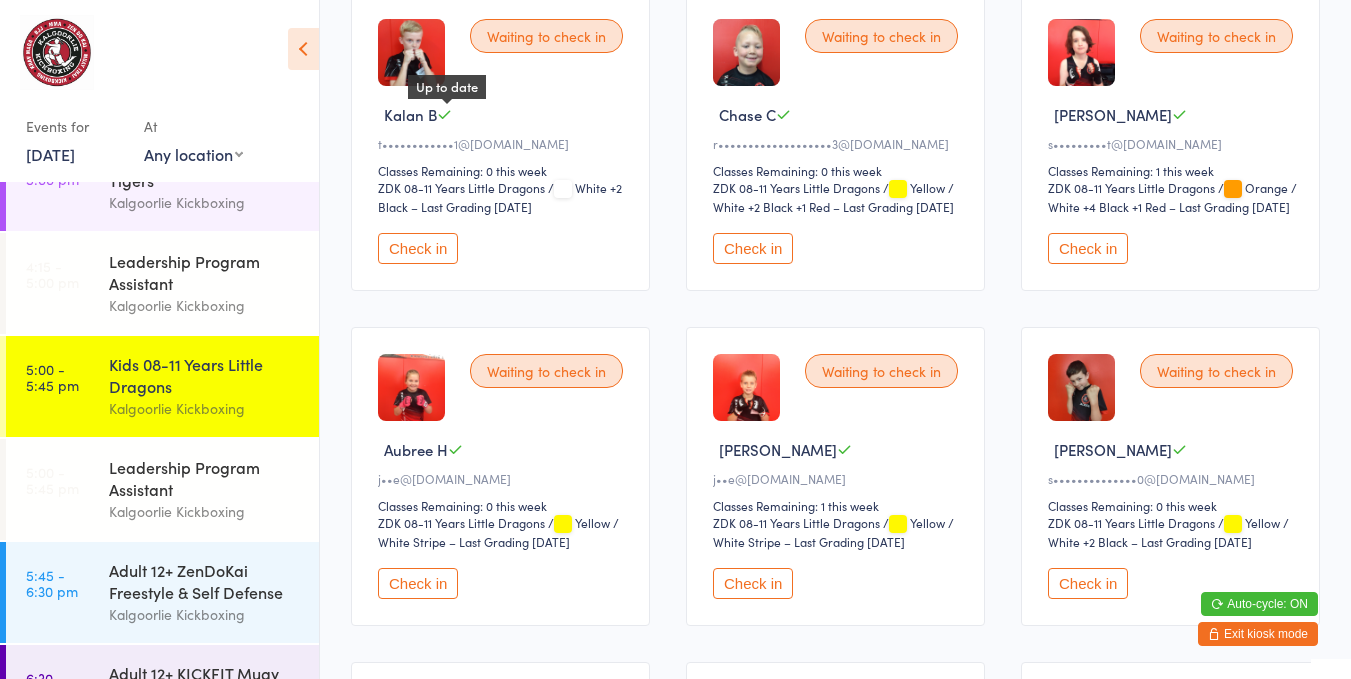 click on "Up to date" at bounding box center (447, 87) 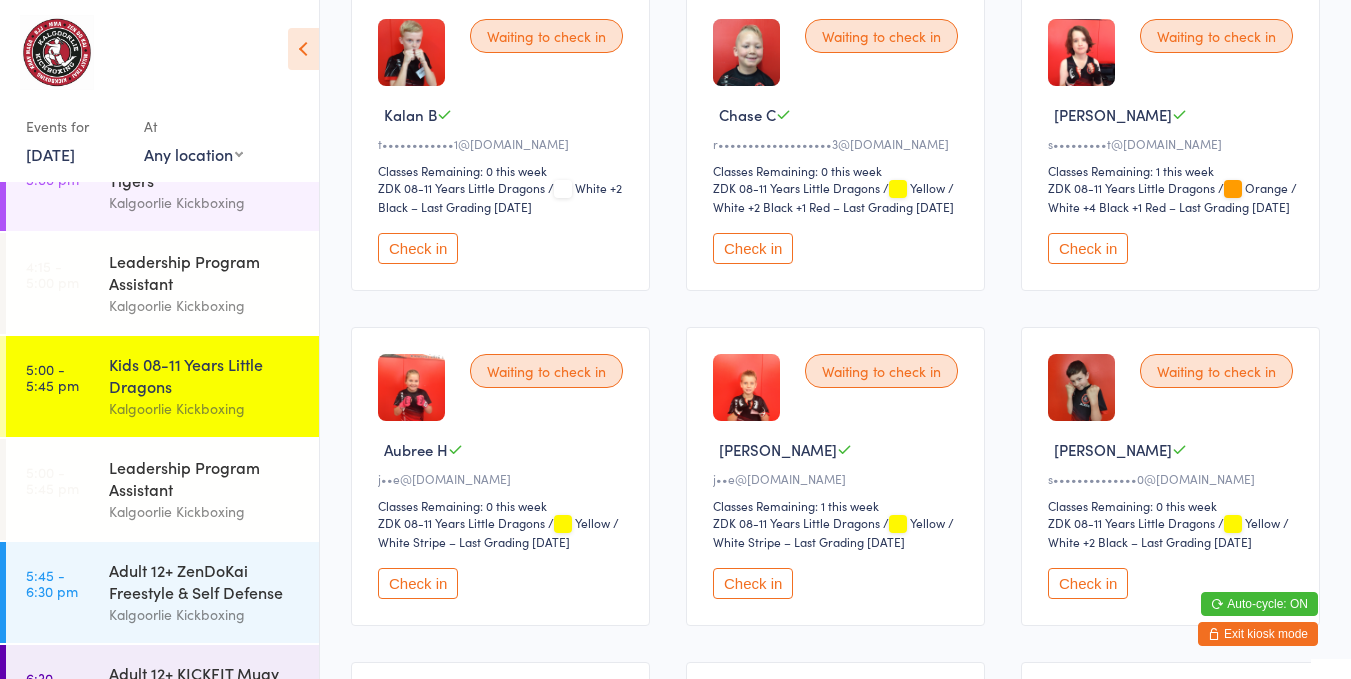 click on "Up to date" at bounding box center (447, 87) 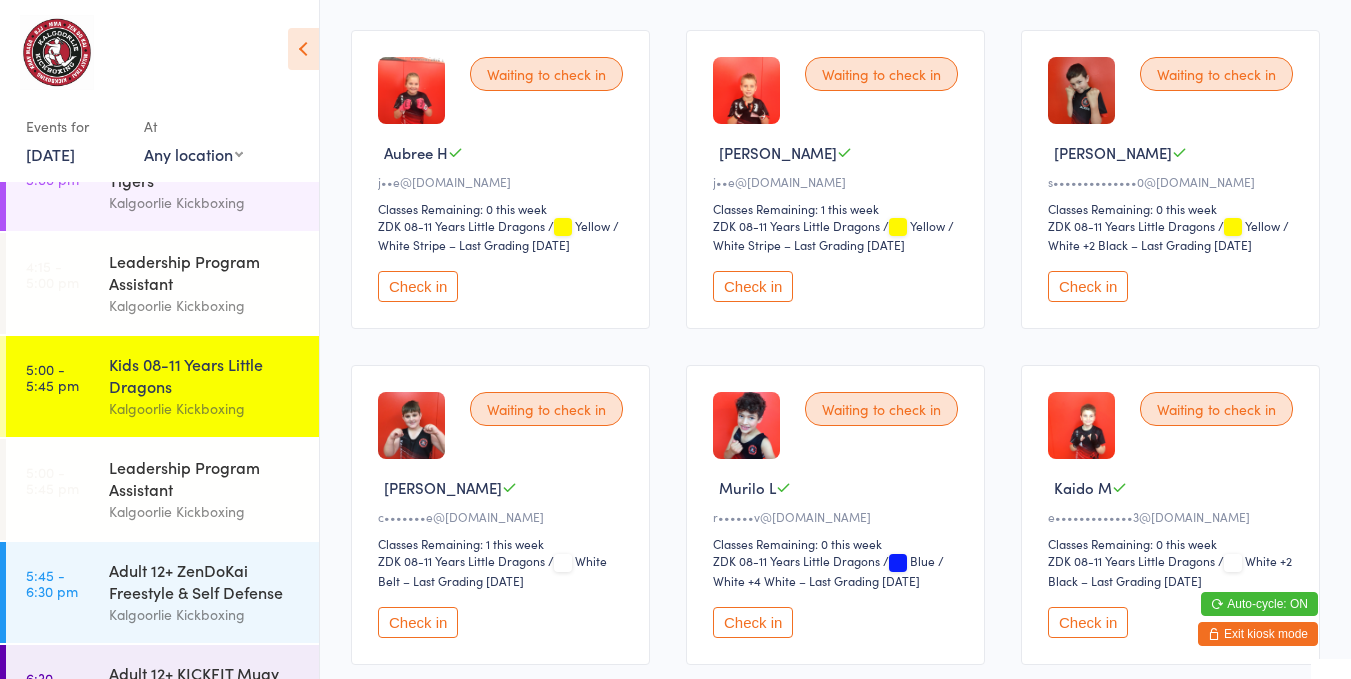 scroll, scrollTop: 553, scrollLeft: 0, axis: vertical 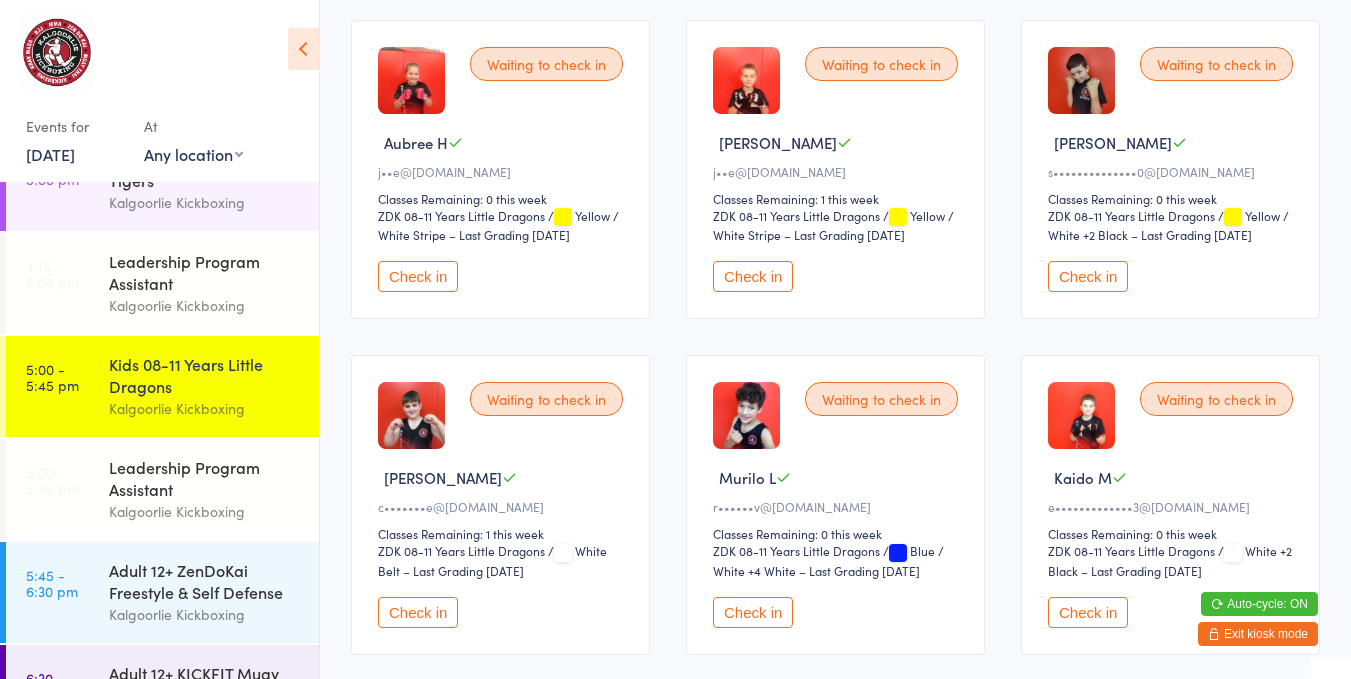 click on "Check in" at bounding box center (753, 612) 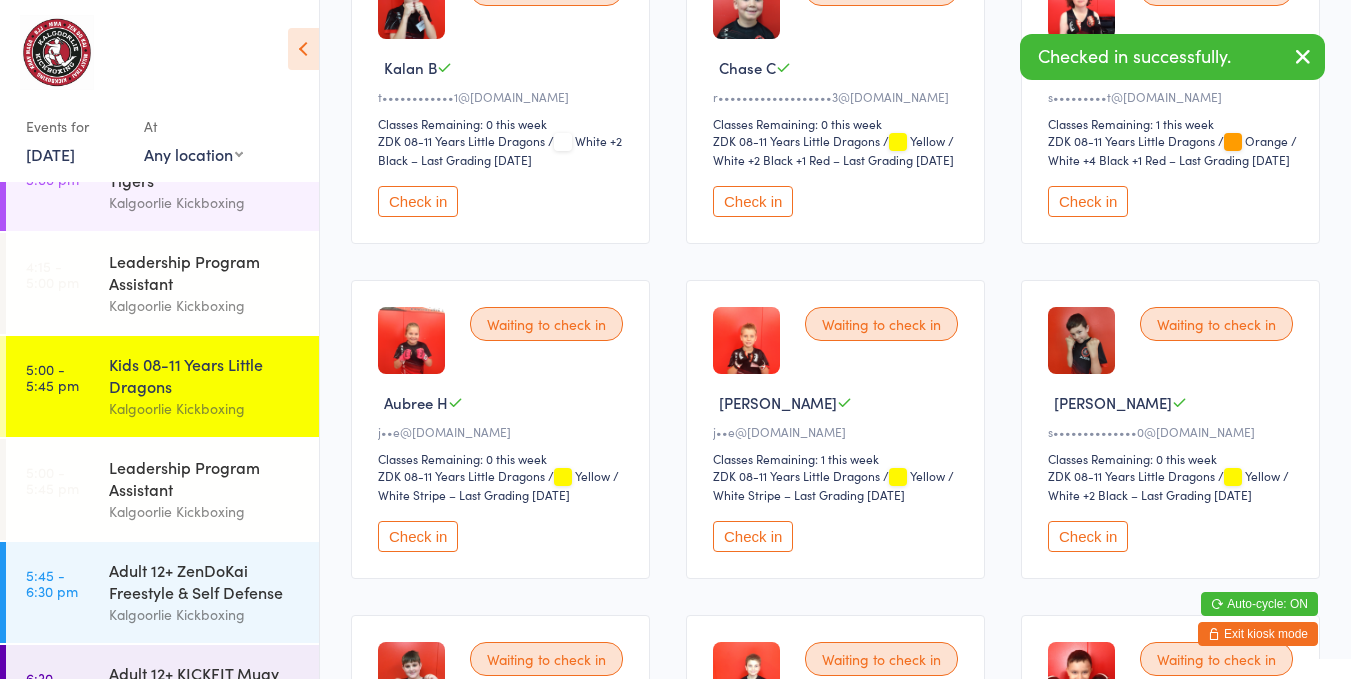scroll, scrollTop: 292, scrollLeft: 0, axis: vertical 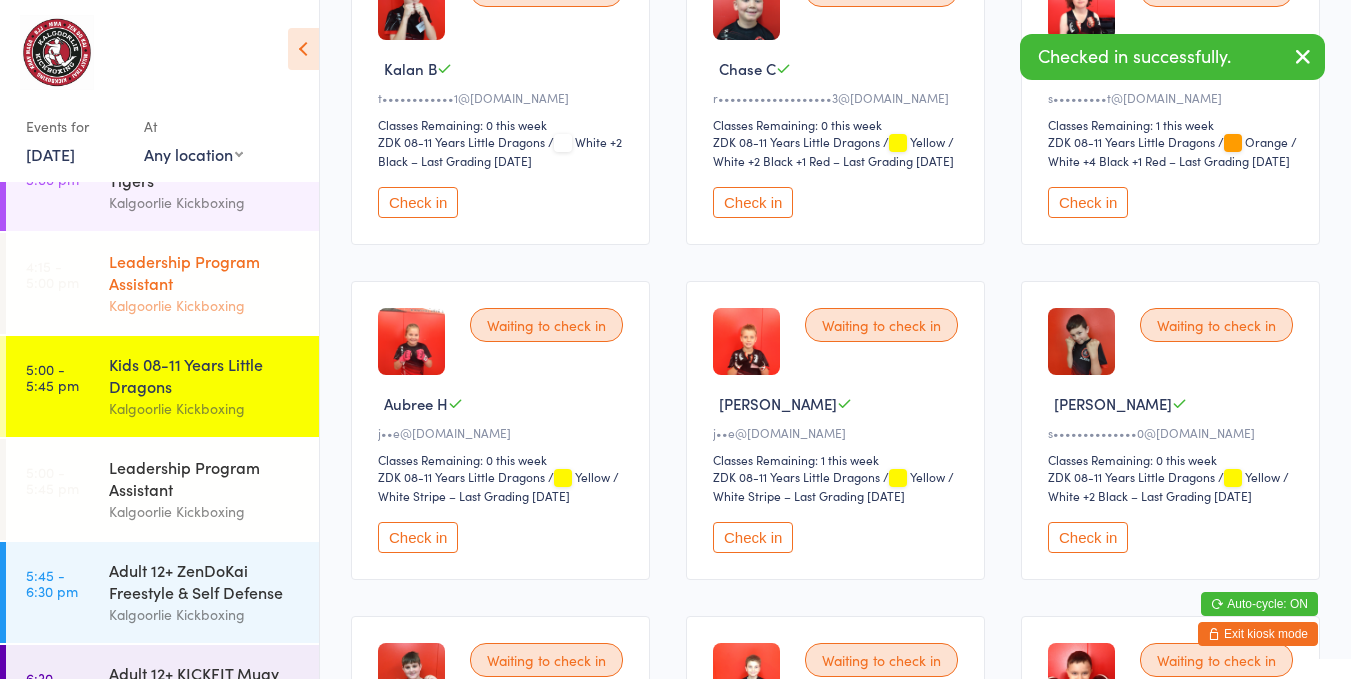 click on "Leadership Program Assistant" at bounding box center (205, 272) 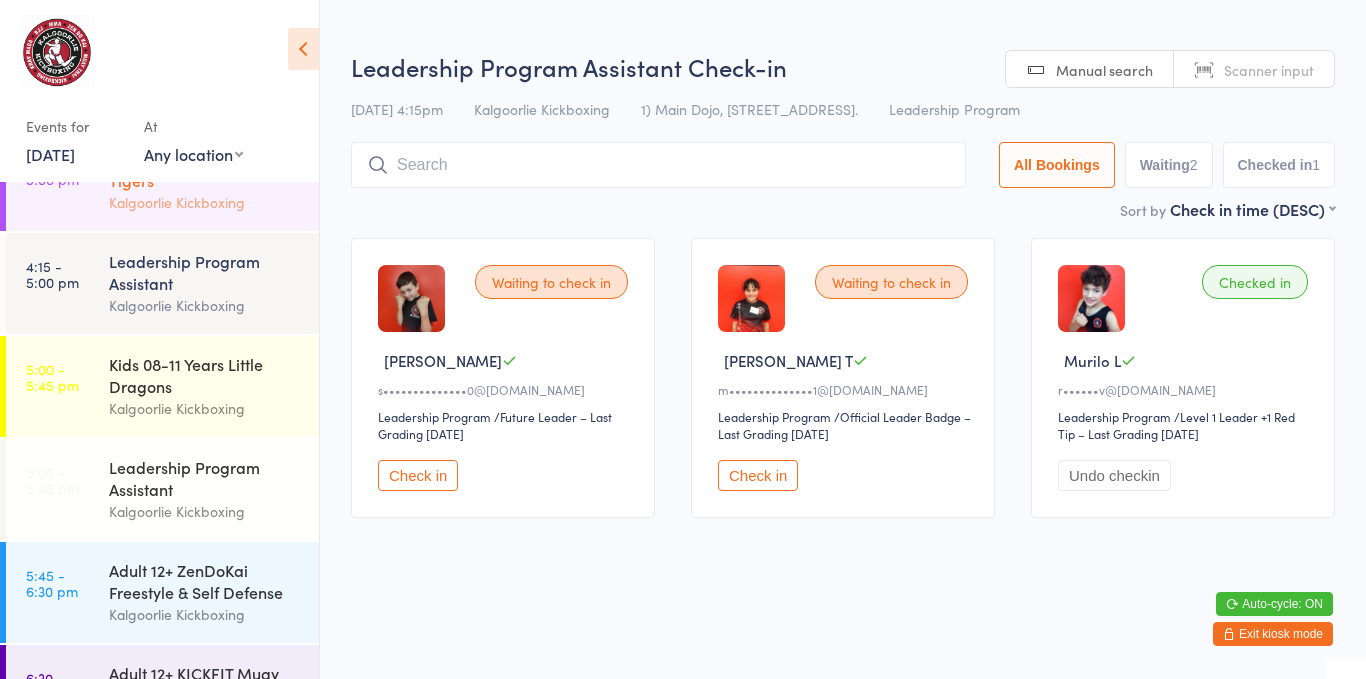 click on "4:15 - 5:00 pm Kids 05-07 Years Tiny Tigers Kalgoorlie Kickboxing" at bounding box center [162, 180] 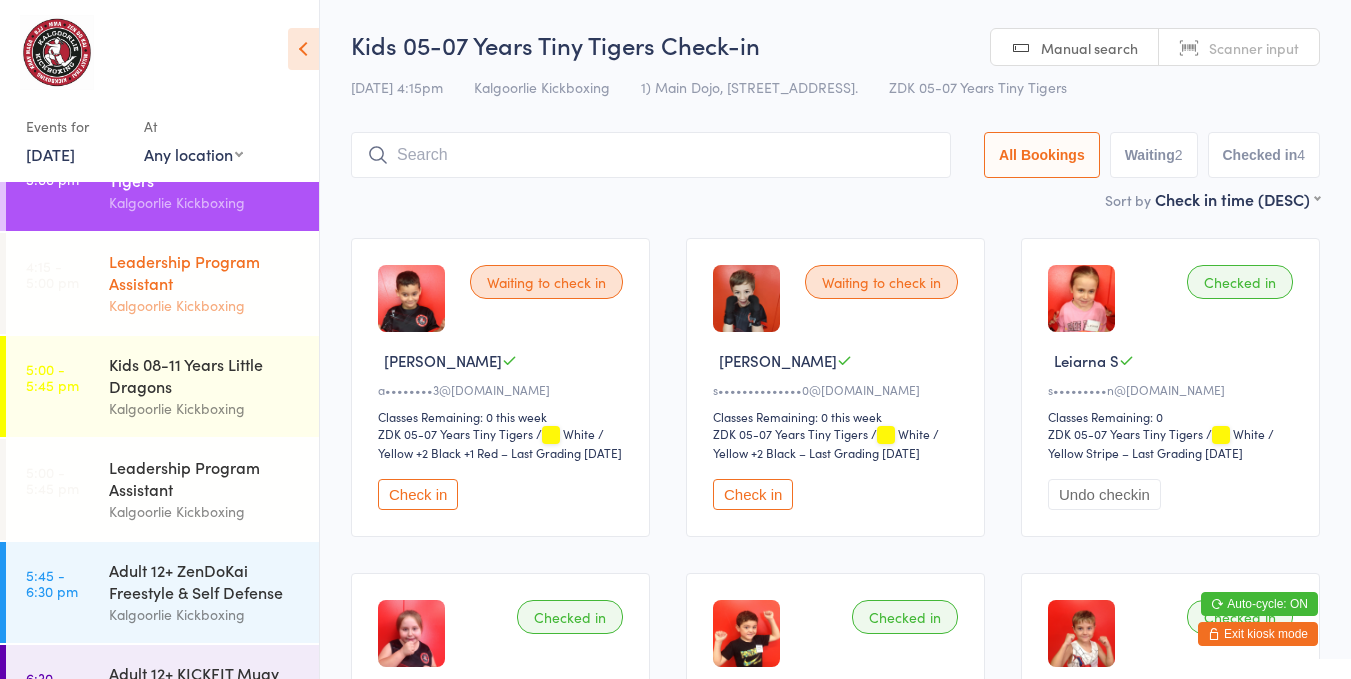 click on "4:15 - 5:00 pm" at bounding box center (52, 274) 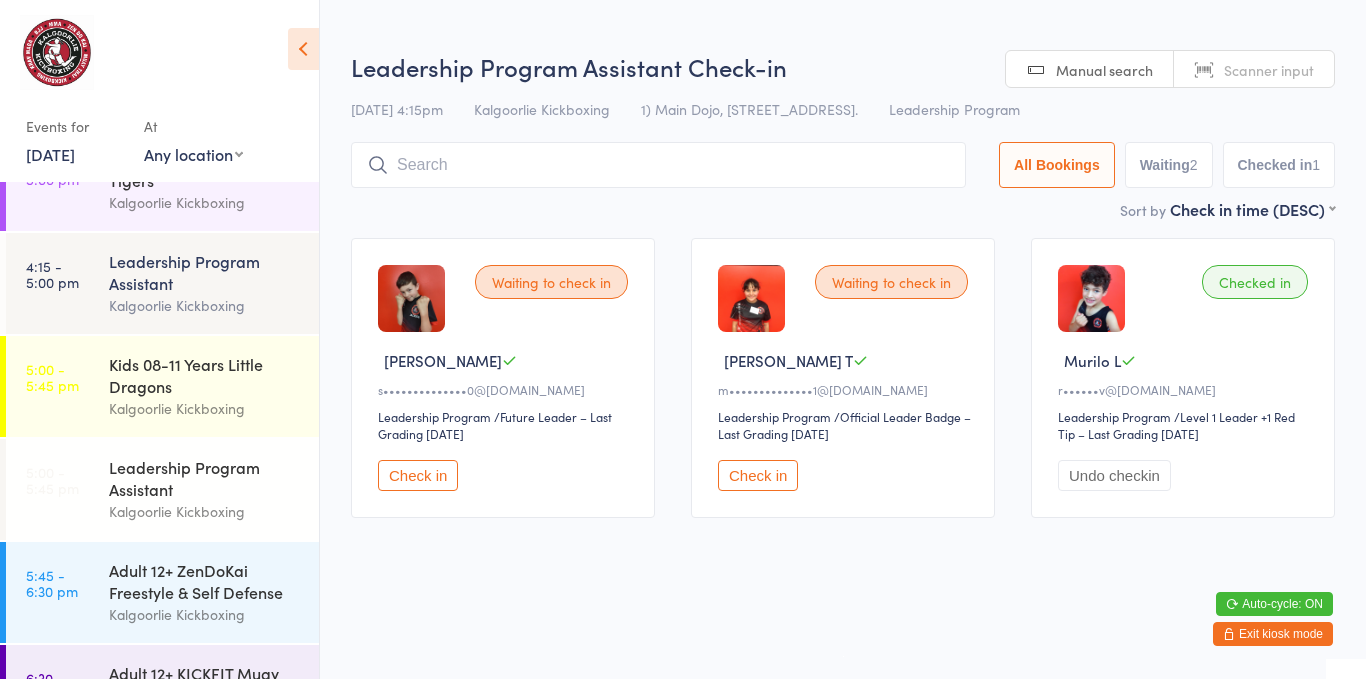 click on "Check in" at bounding box center (418, 475) 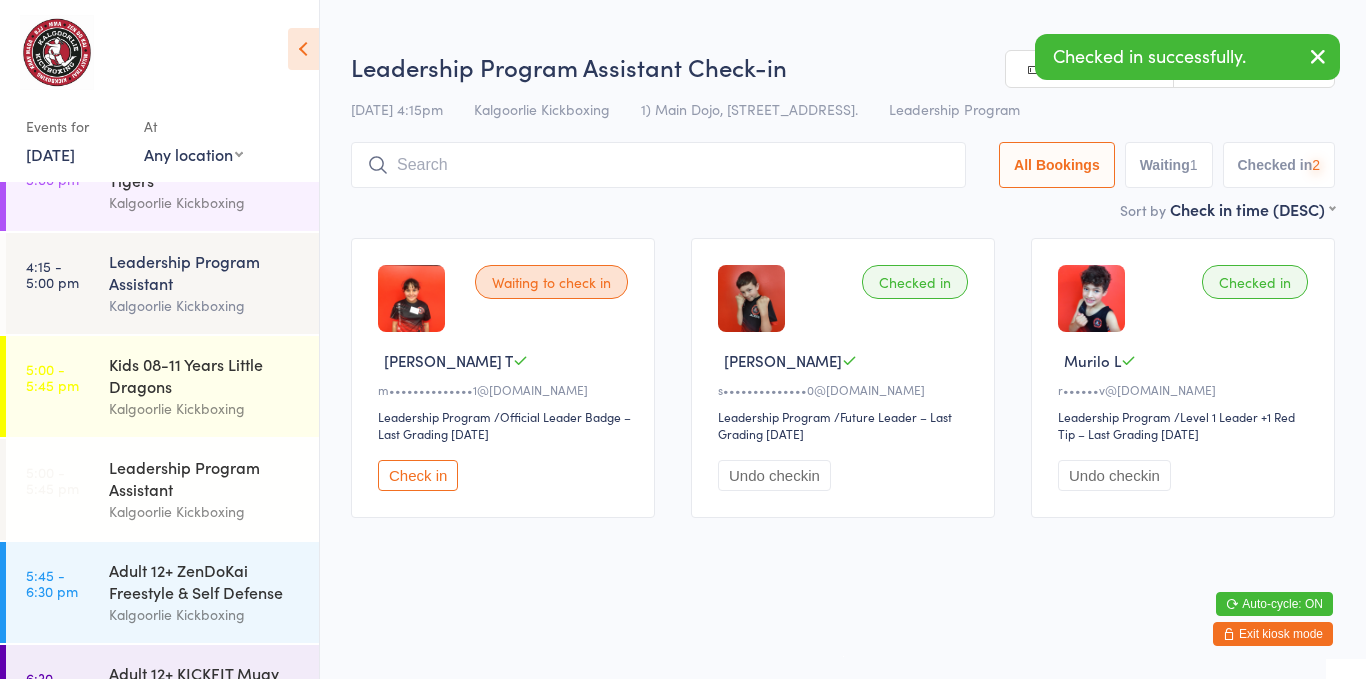 click on "5:00 - 5:45 pm Kids 08-11 Years Little Dragons Kalgoorlie Kickboxing" at bounding box center [162, 386] 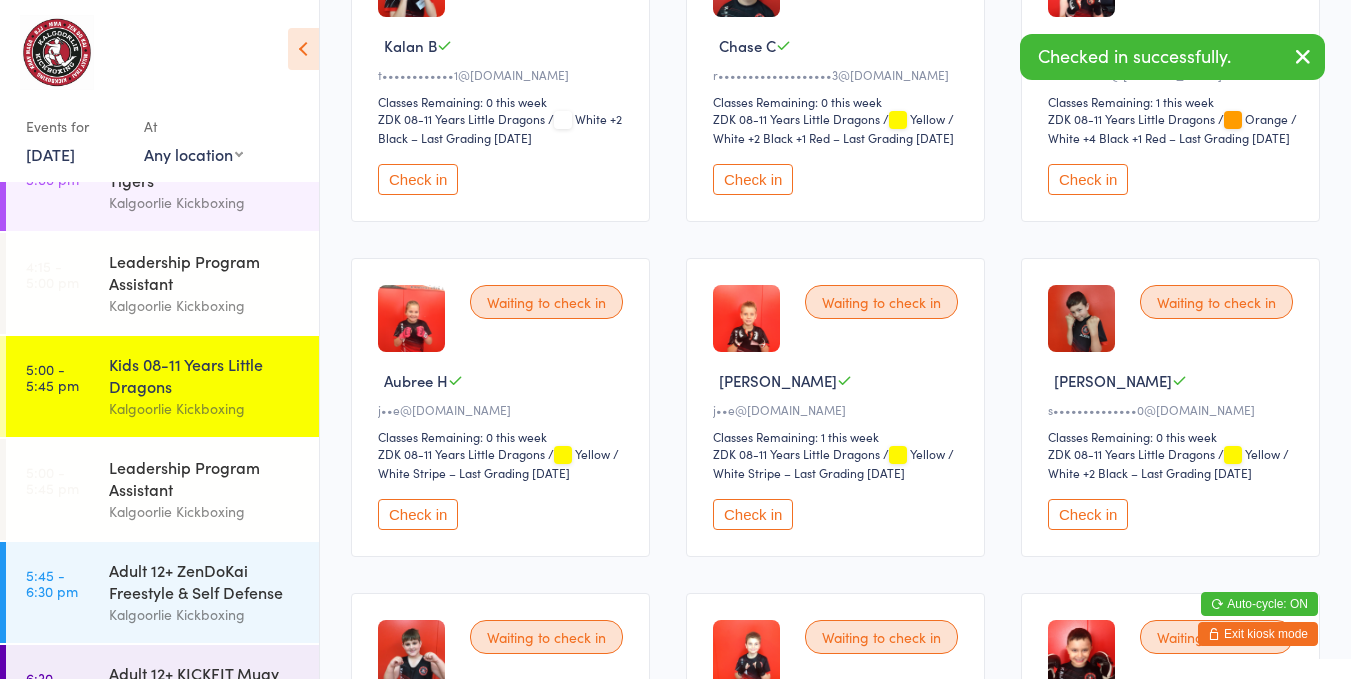 scroll, scrollTop: 314, scrollLeft: 0, axis: vertical 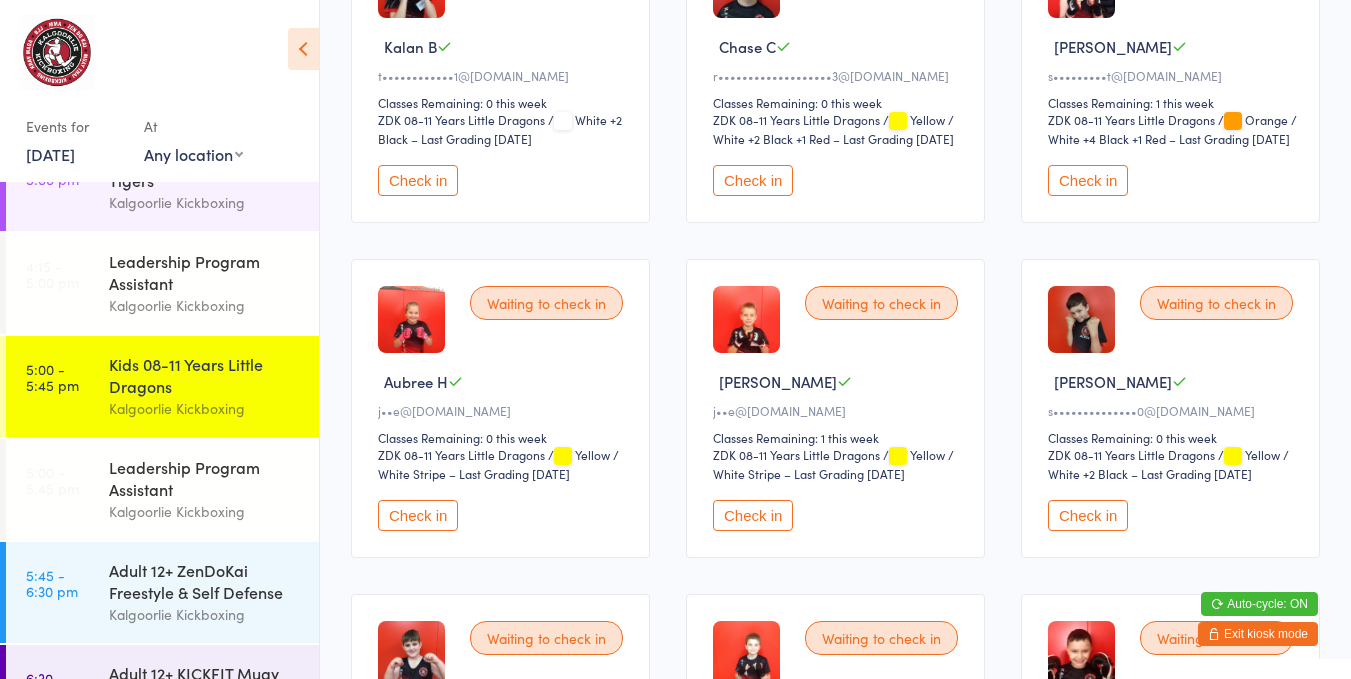 click on "Check in" at bounding box center [1088, 515] 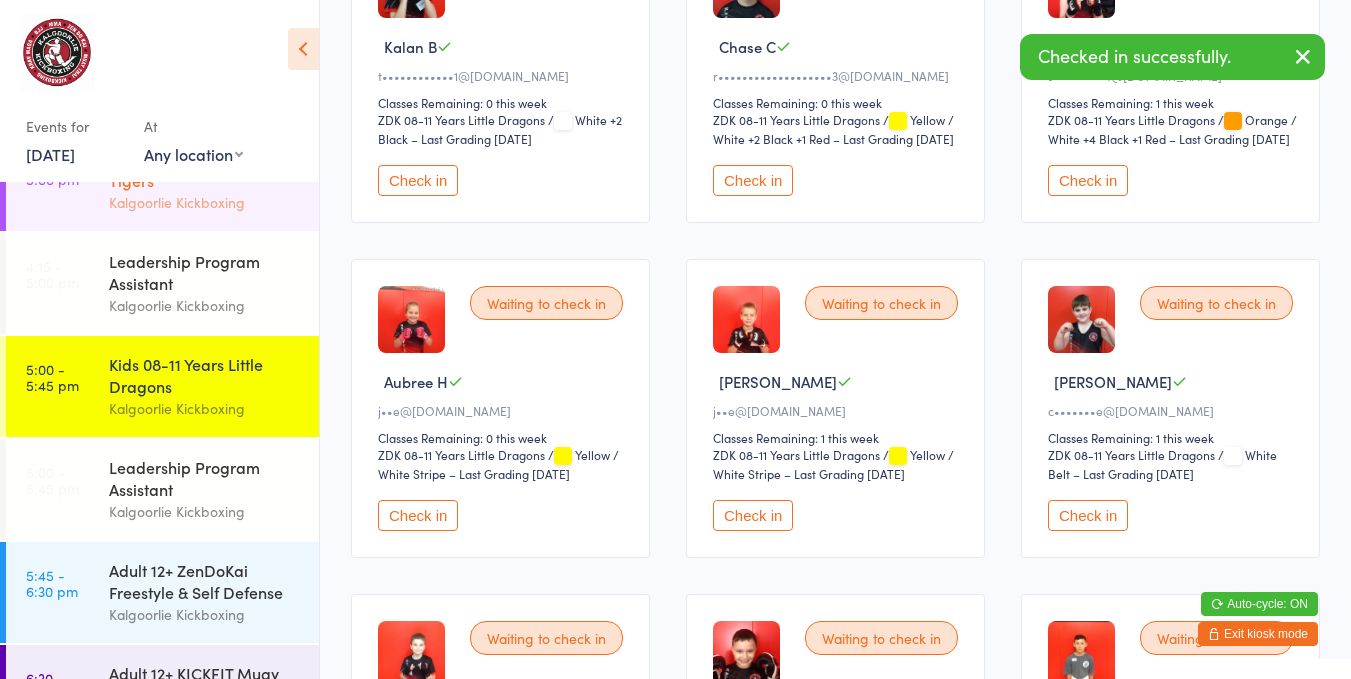 click on "Kalgoorlie Kickboxing" at bounding box center (205, 202) 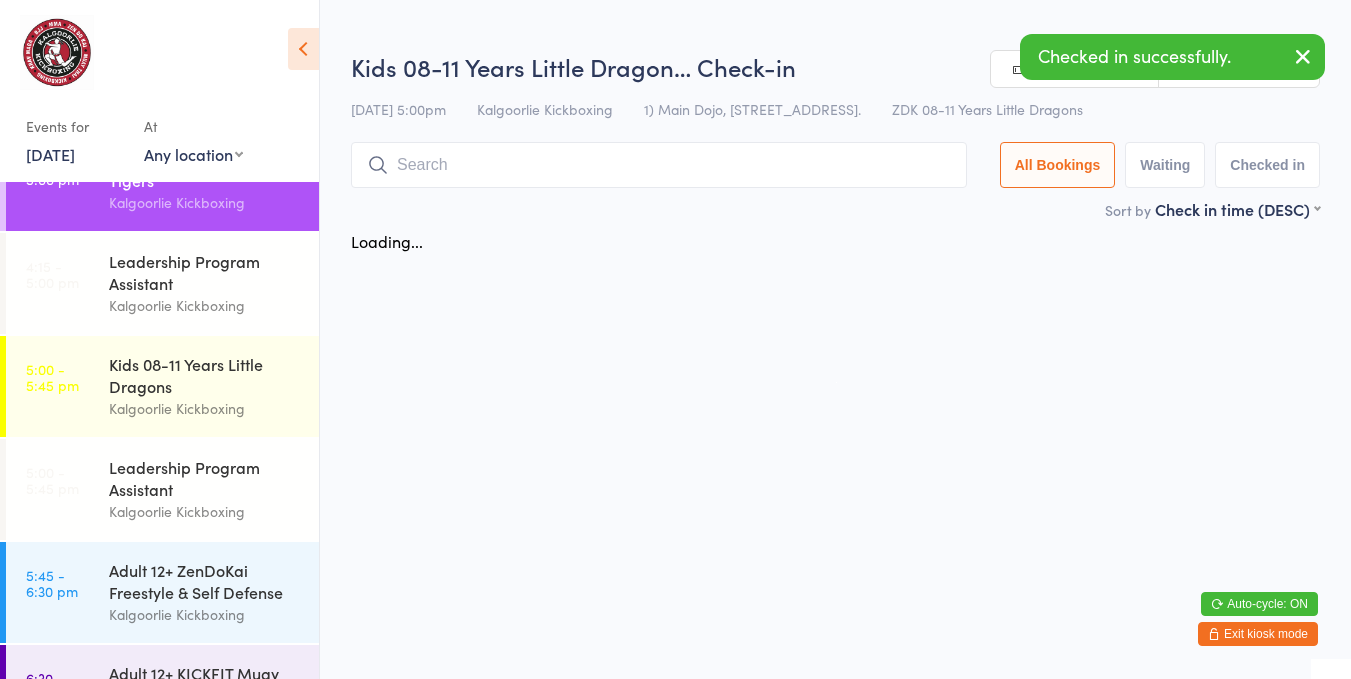 scroll, scrollTop: 0, scrollLeft: 0, axis: both 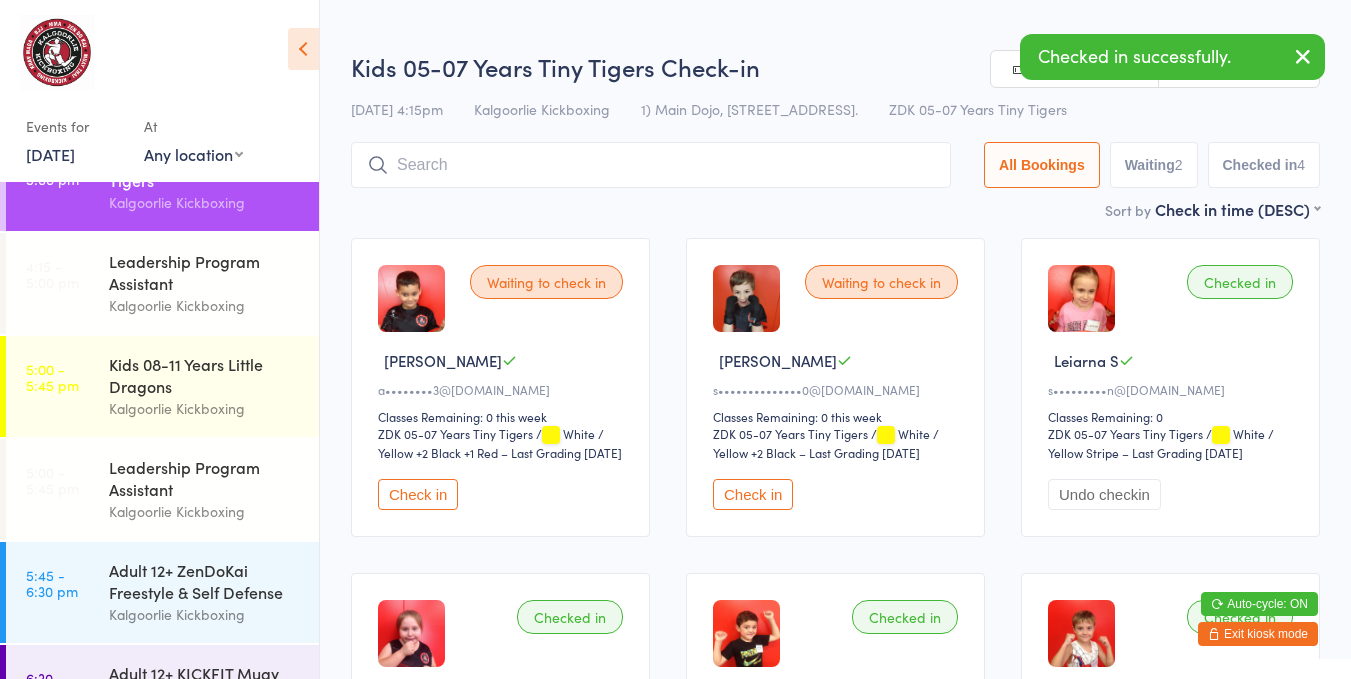 click on "Check in" at bounding box center (753, 494) 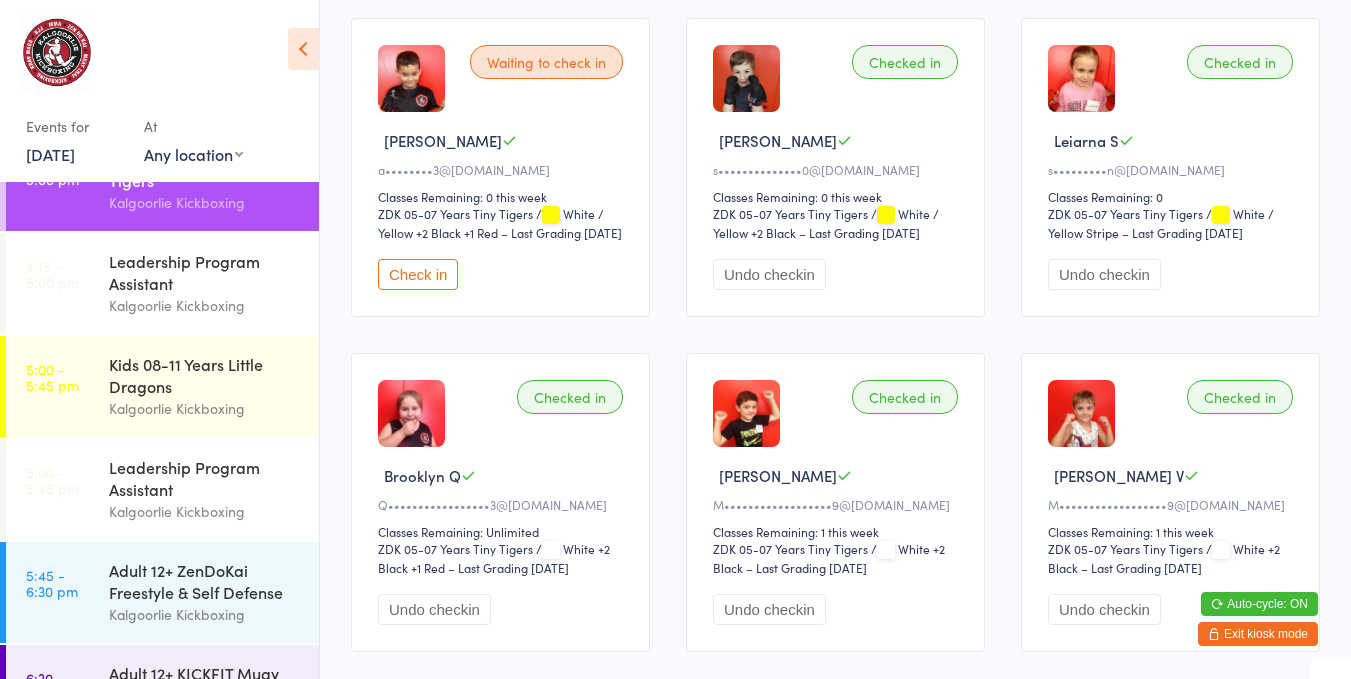 scroll, scrollTop: 349, scrollLeft: 0, axis: vertical 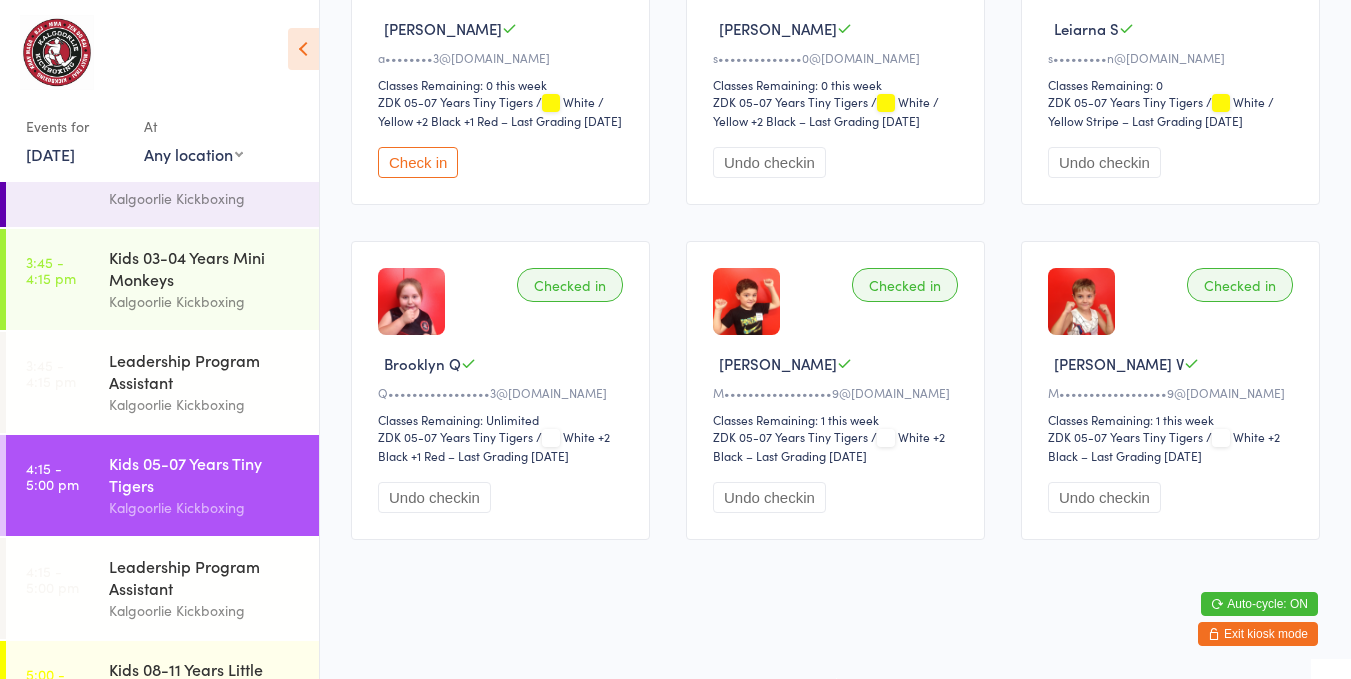 click on "Kids 05-07 Years Tiny Tigers" at bounding box center [205, 474] 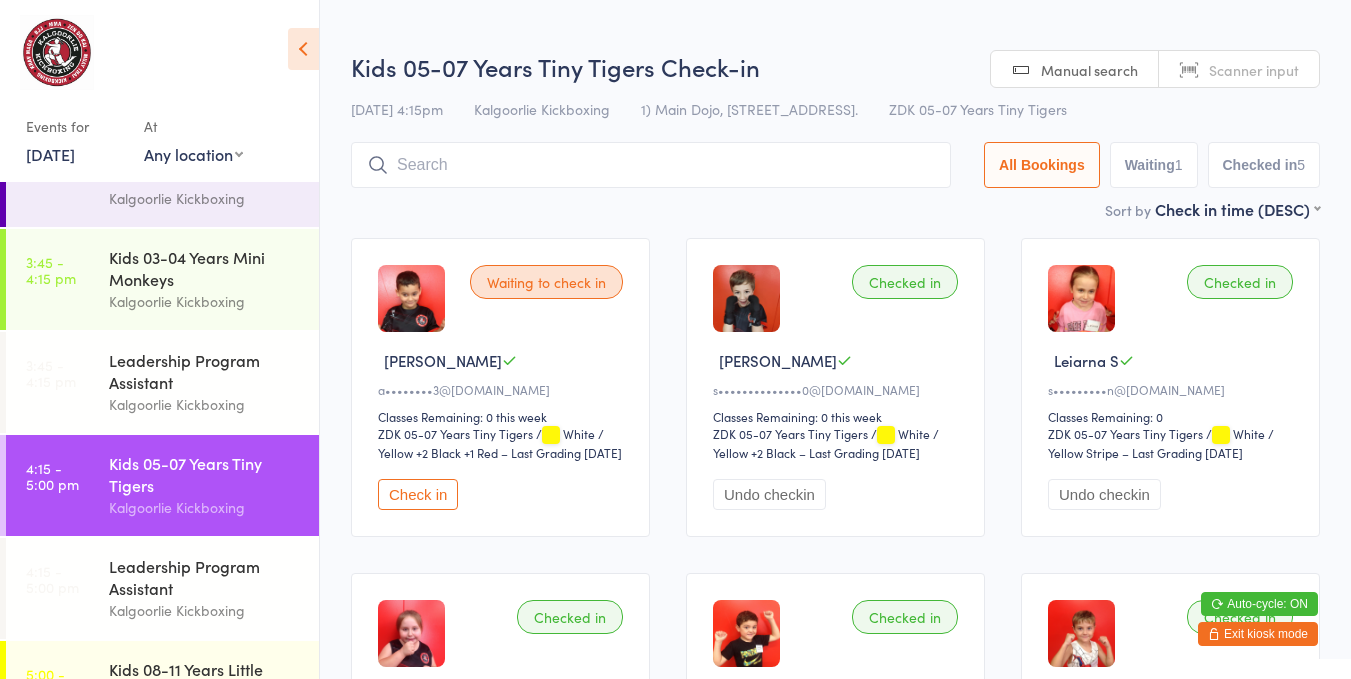 click at bounding box center (651, 165) 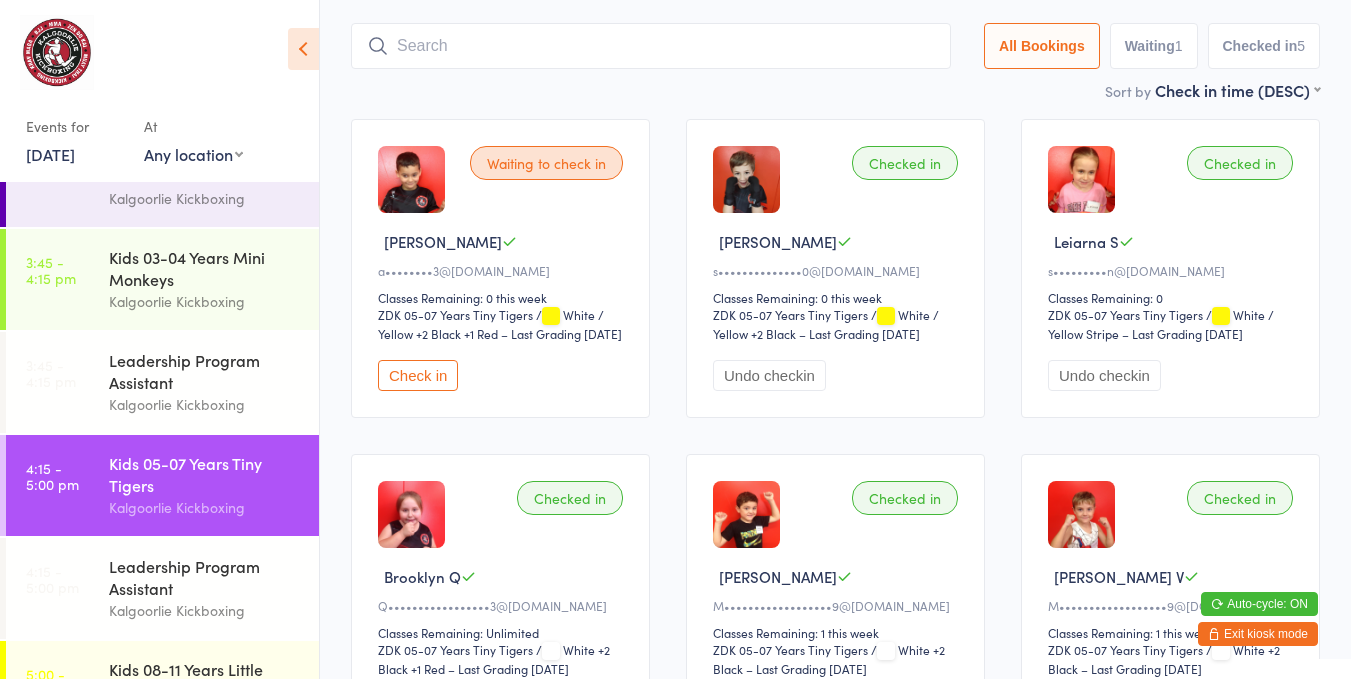 scroll, scrollTop: 142, scrollLeft: 0, axis: vertical 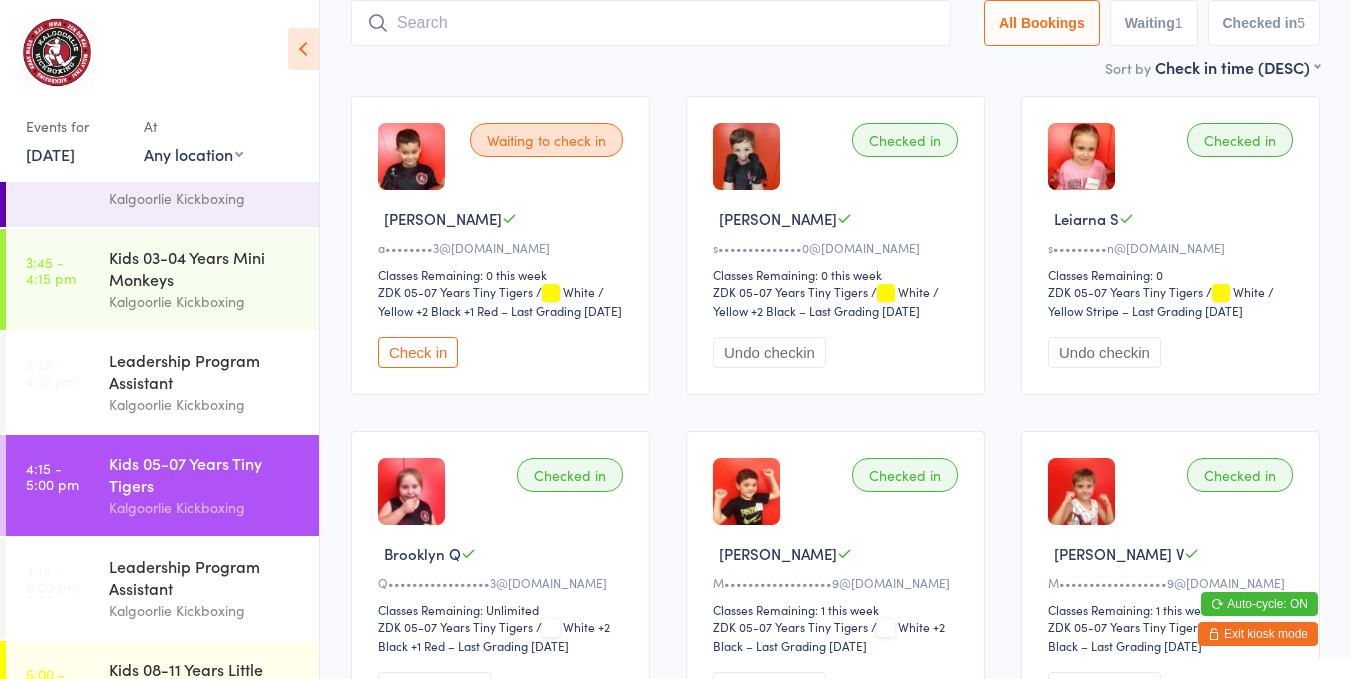 click at bounding box center (651, 23) 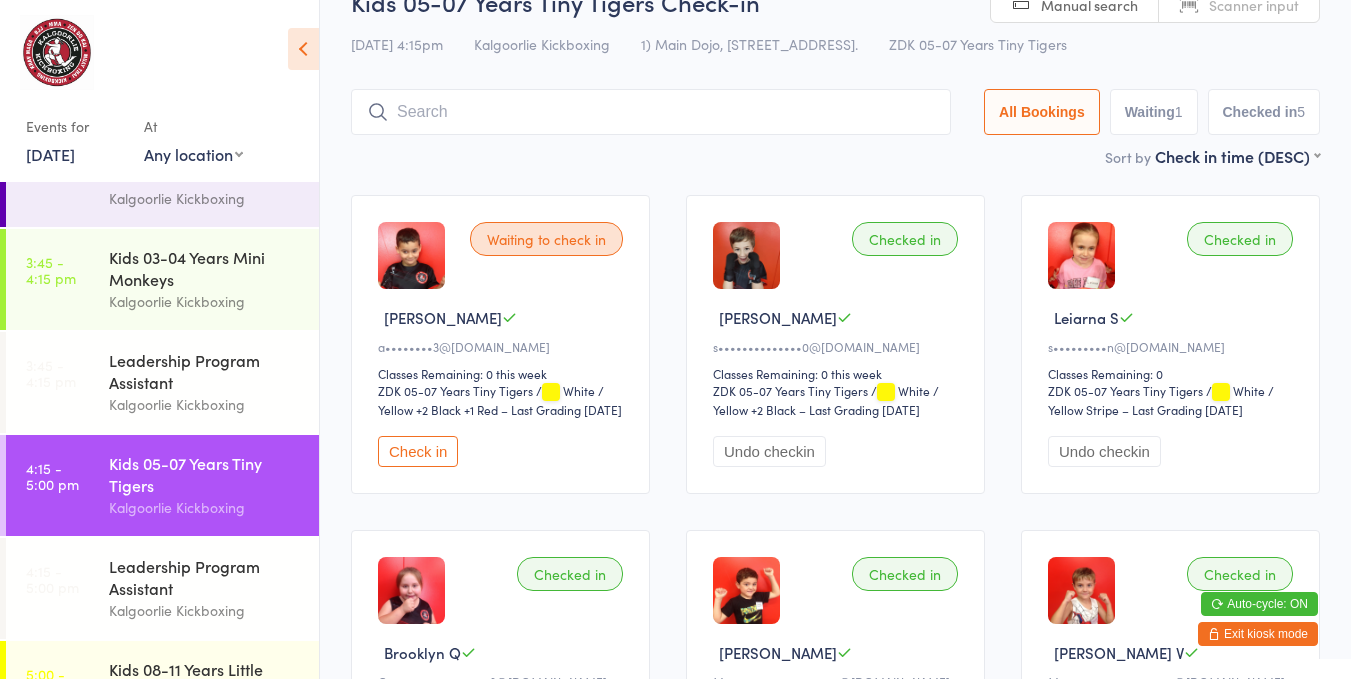 scroll, scrollTop: 34, scrollLeft: 0, axis: vertical 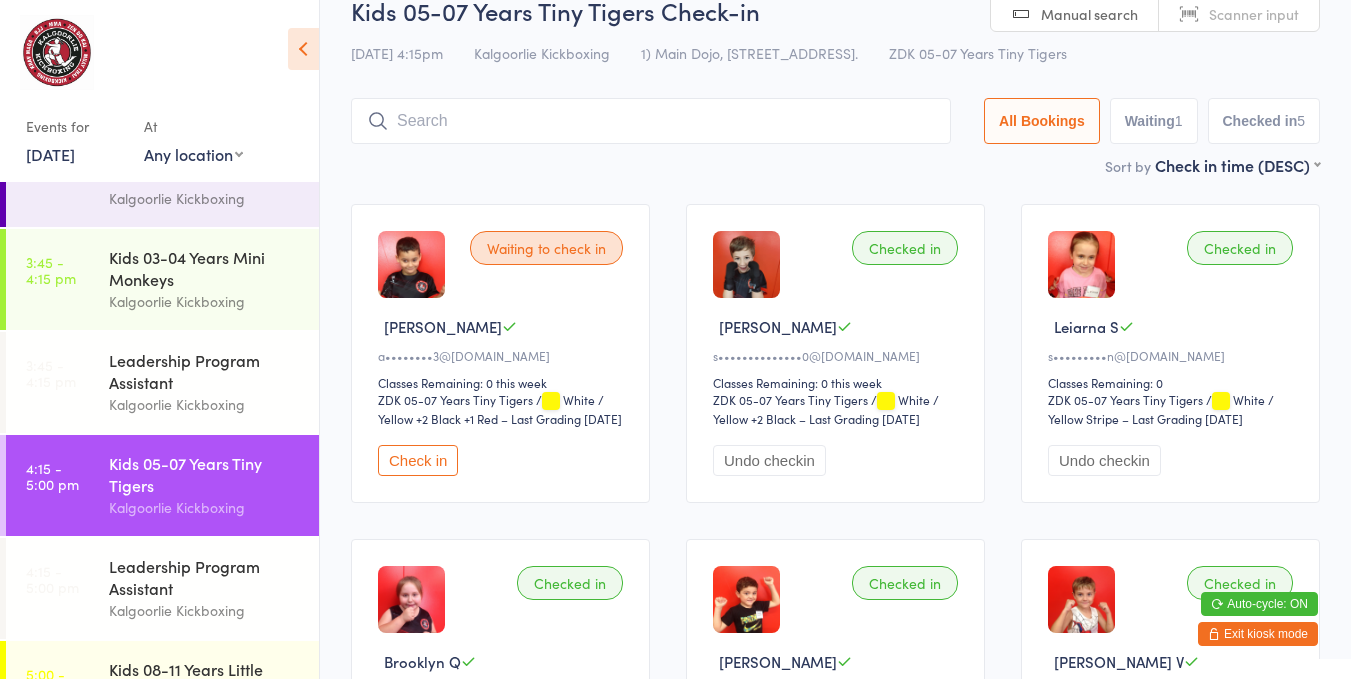 click on "Waiting  1" at bounding box center [1154, 121] 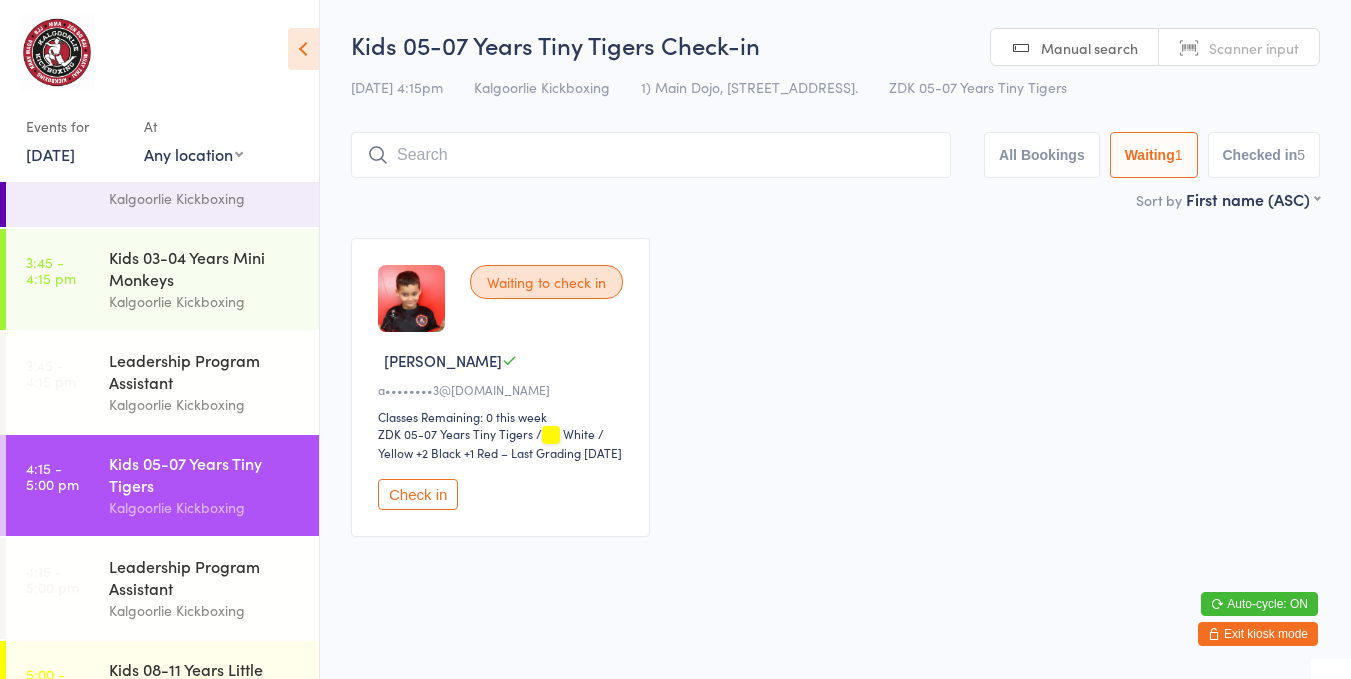 scroll, scrollTop: 14, scrollLeft: 0, axis: vertical 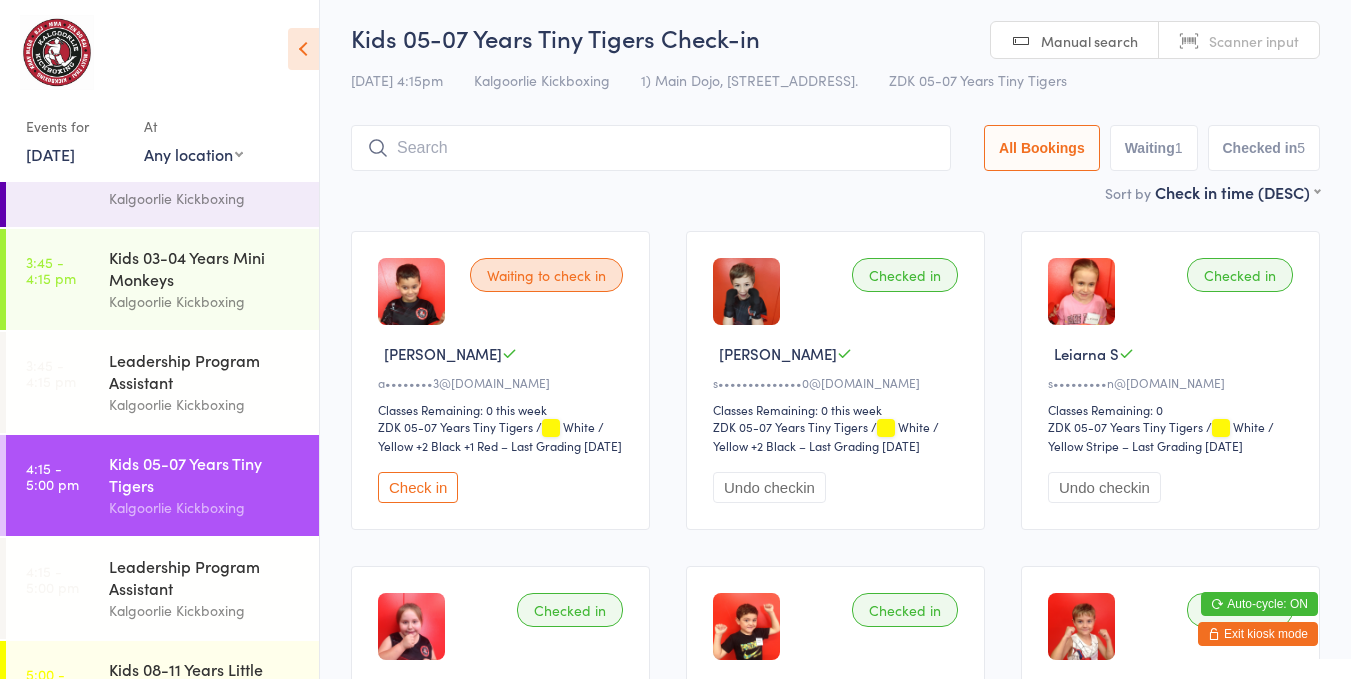 click at bounding box center (651, 148) 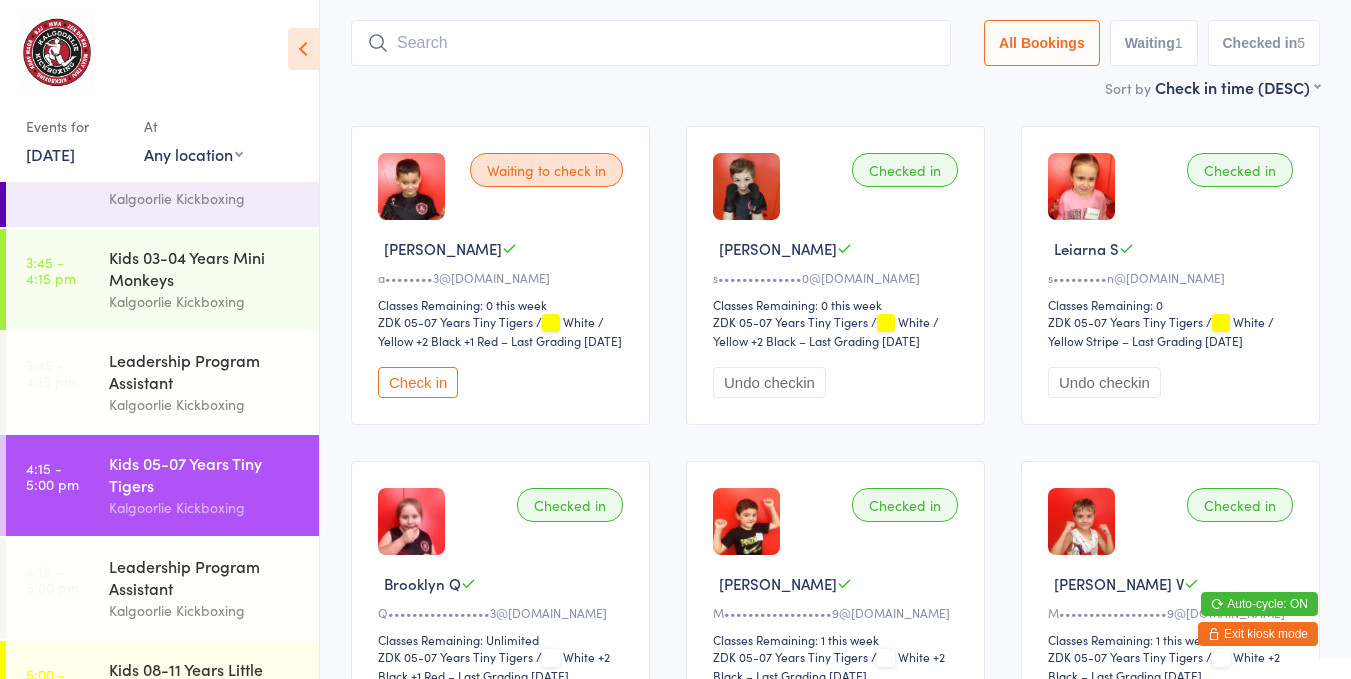 scroll, scrollTop: 132, scrollLeft: 0, axis: vertical 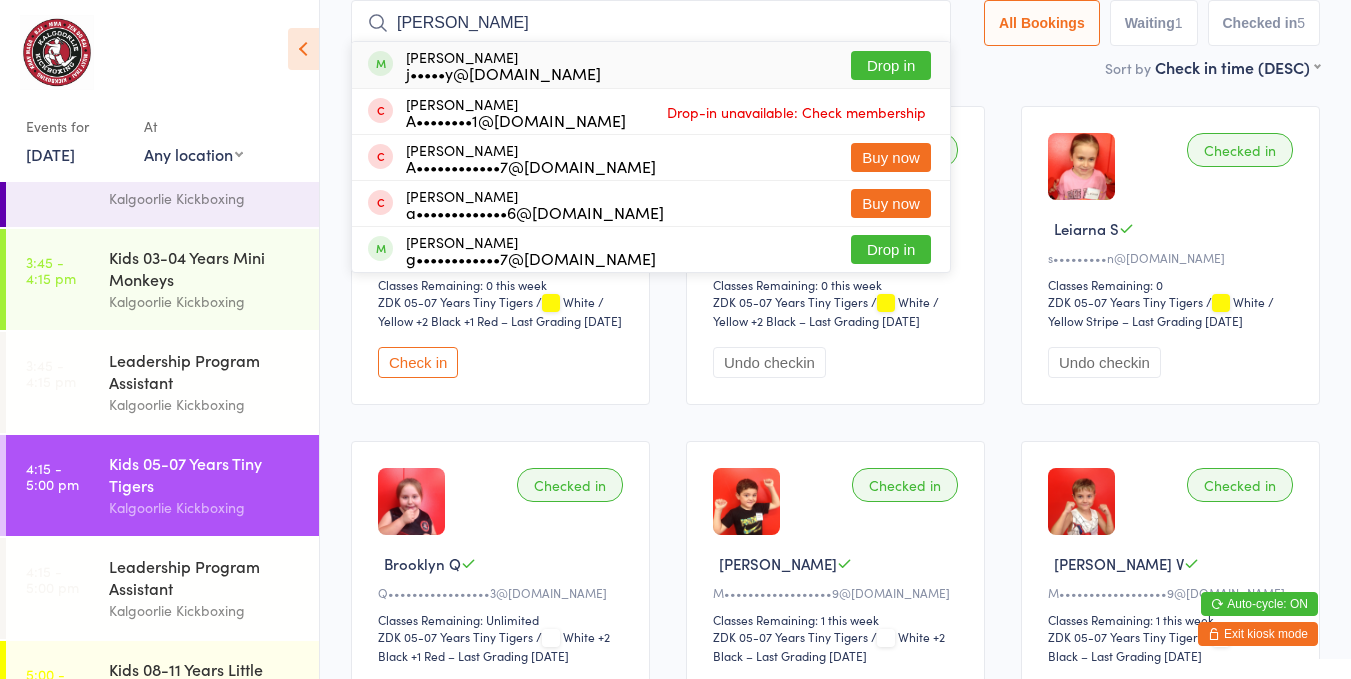 type on "amy" 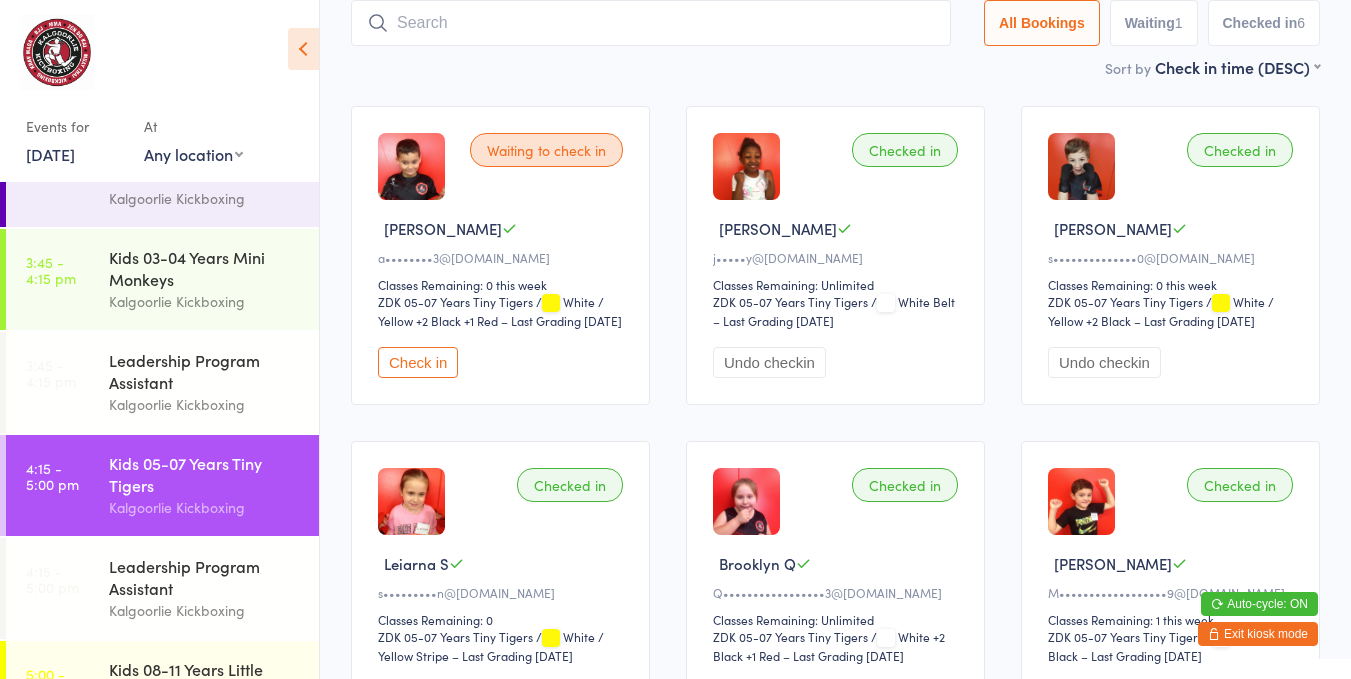 click on "Checked in" at bounding box center [905, 150] 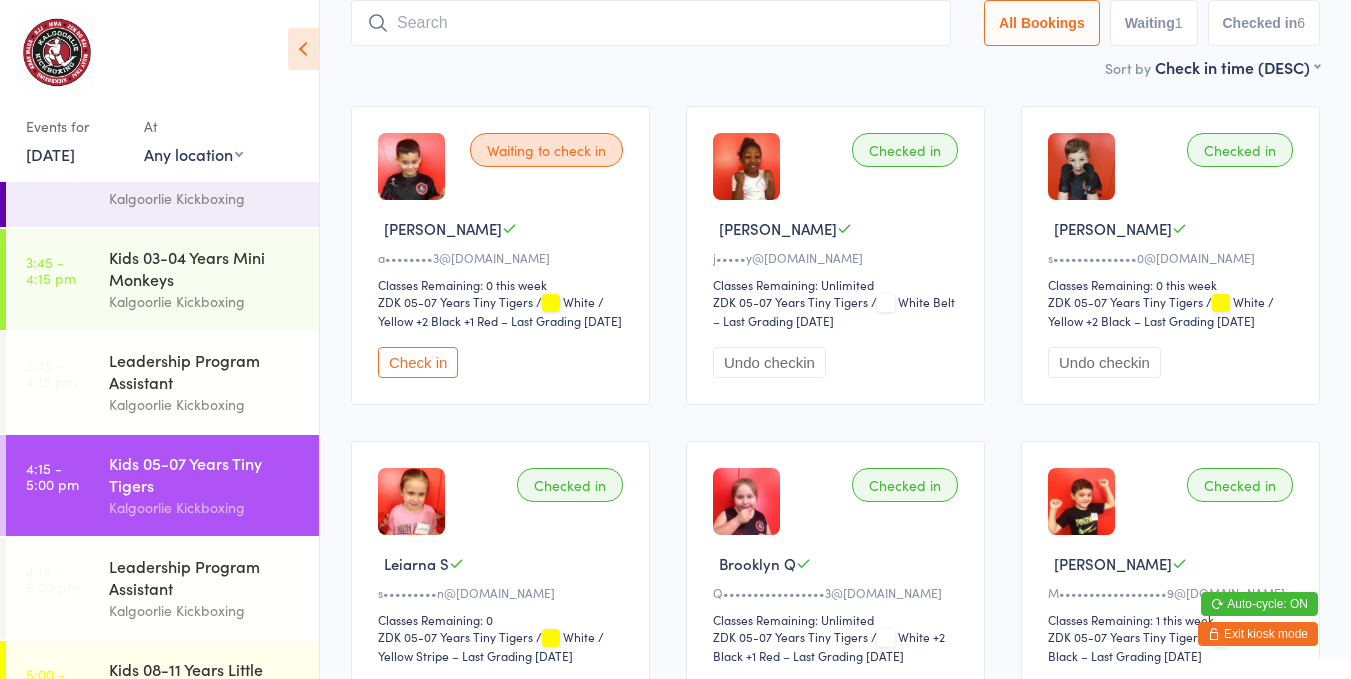 scroll, scrollTop: 0, scrollLeft: 0, axis: both 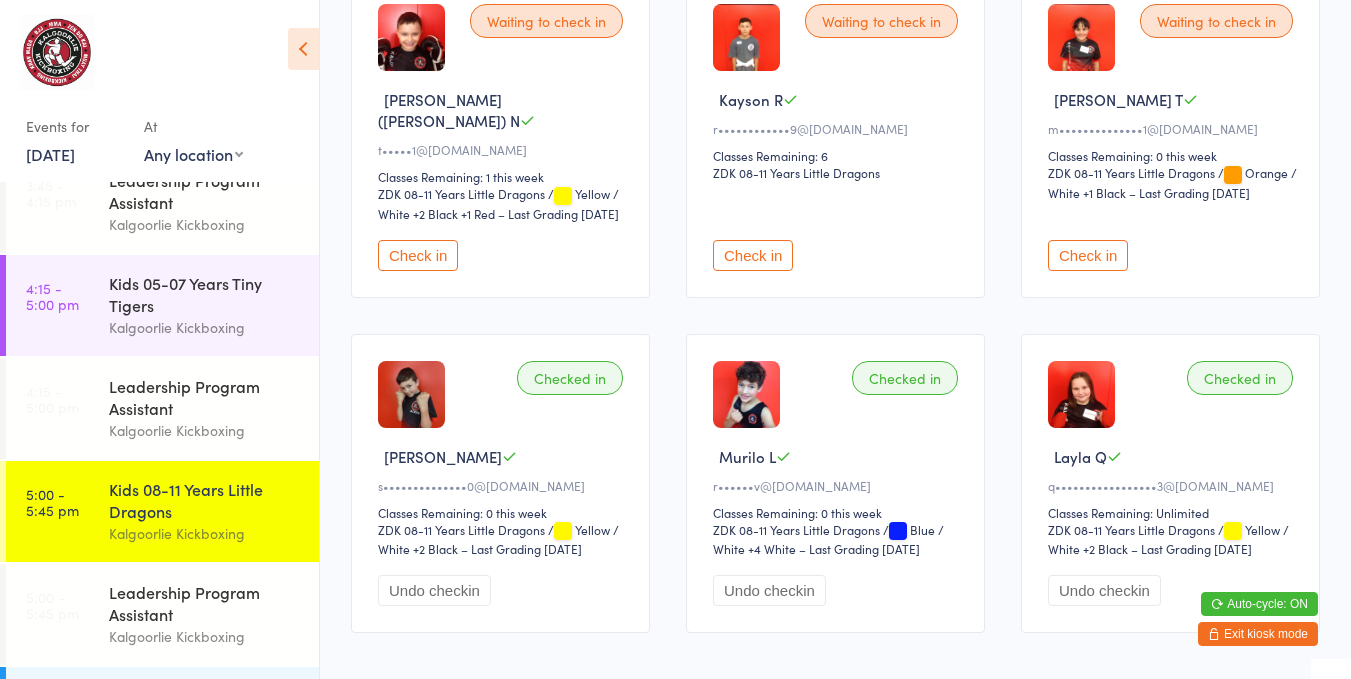 click on "Check in" at bounding box center [1088, 255] 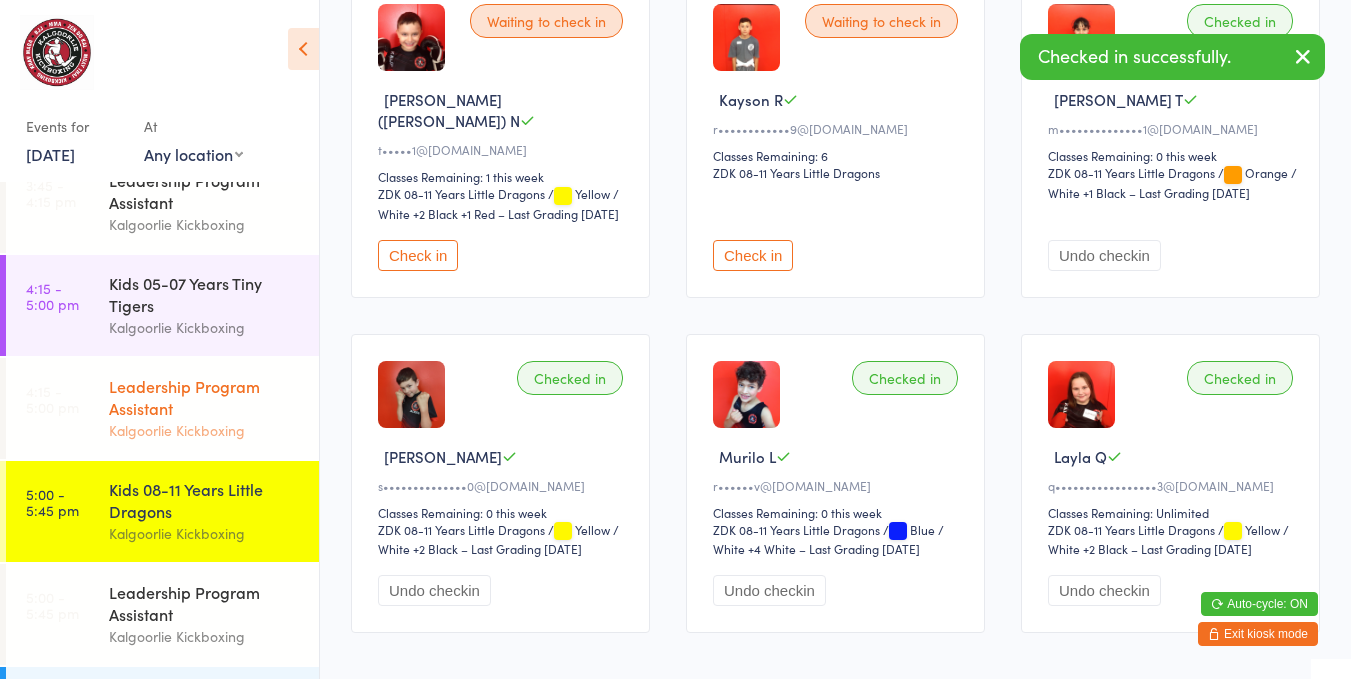 click on "Leadership Program Assistant" at bounding box center (205, 397) 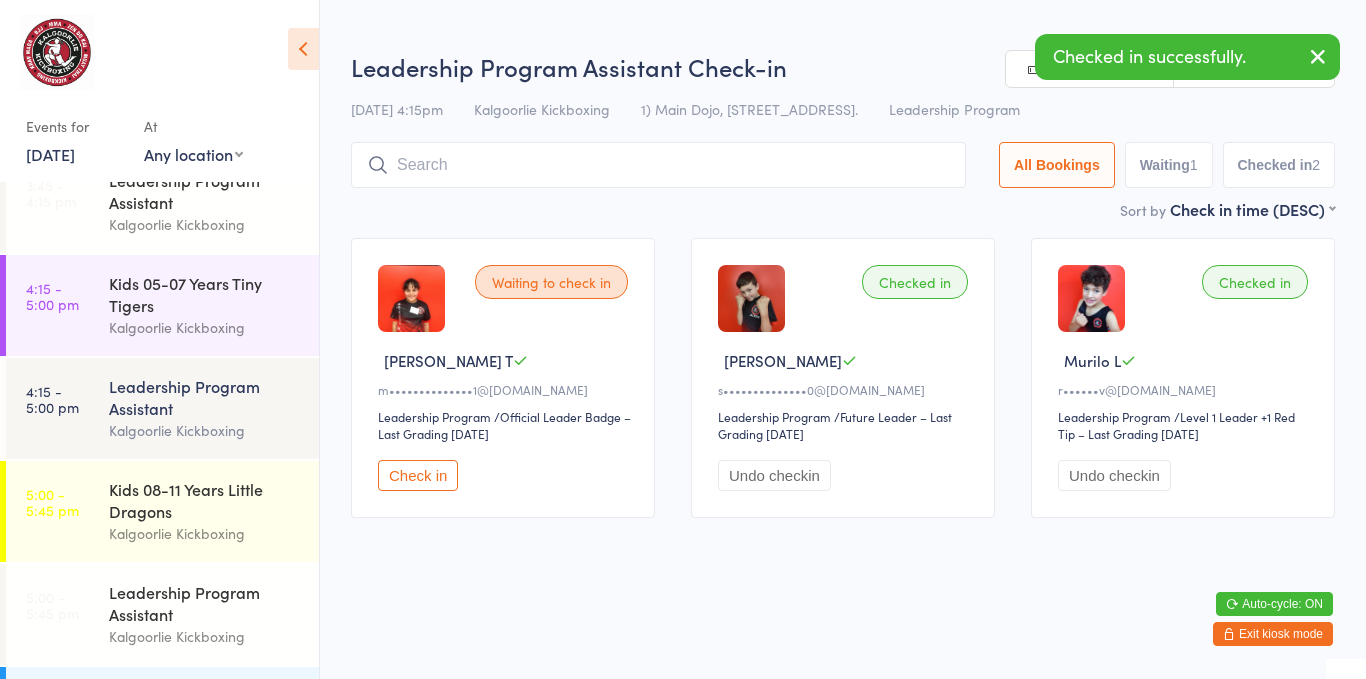 click on "Check in" at bounding box center (418, 475) 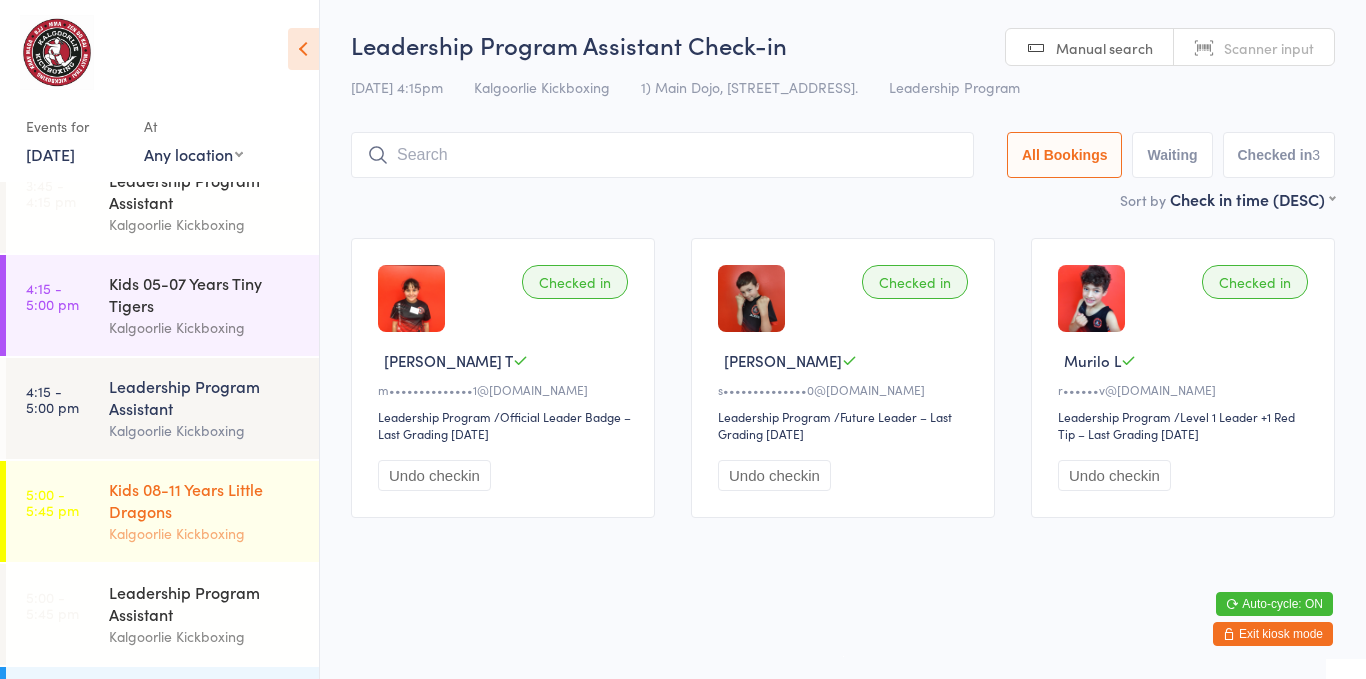 click on "Kalgoorlie Kickboxing" at bounding box center [205, 533] 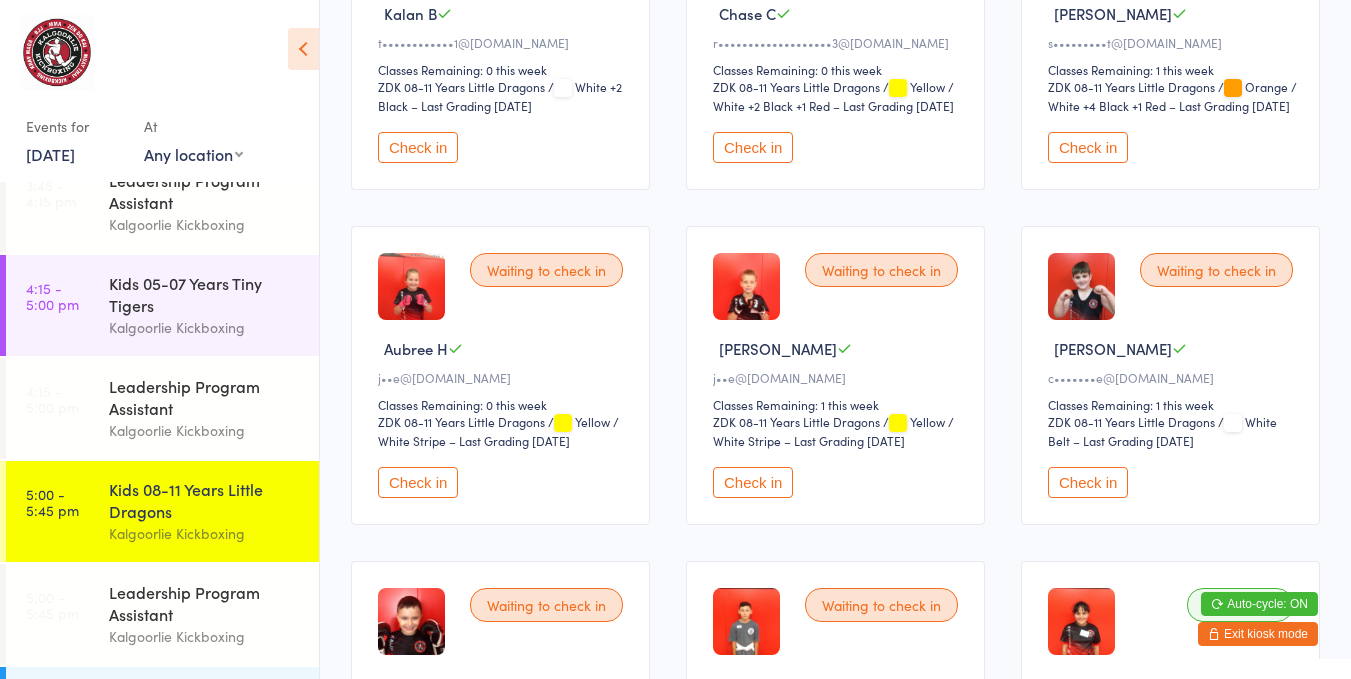 scroll, scrollTop: 284, scrollLeft: 0, axis: vertical 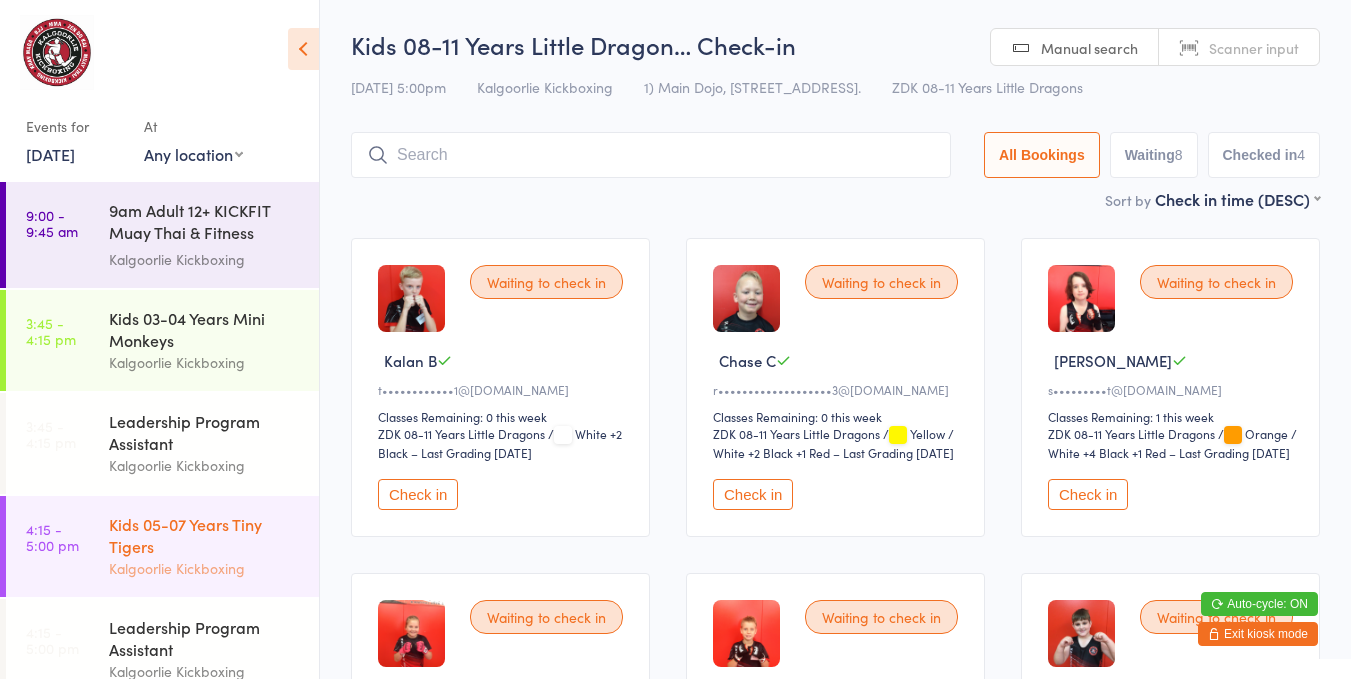 click on "4:15 - 5:00 pm" at bounding box center [52, 537] 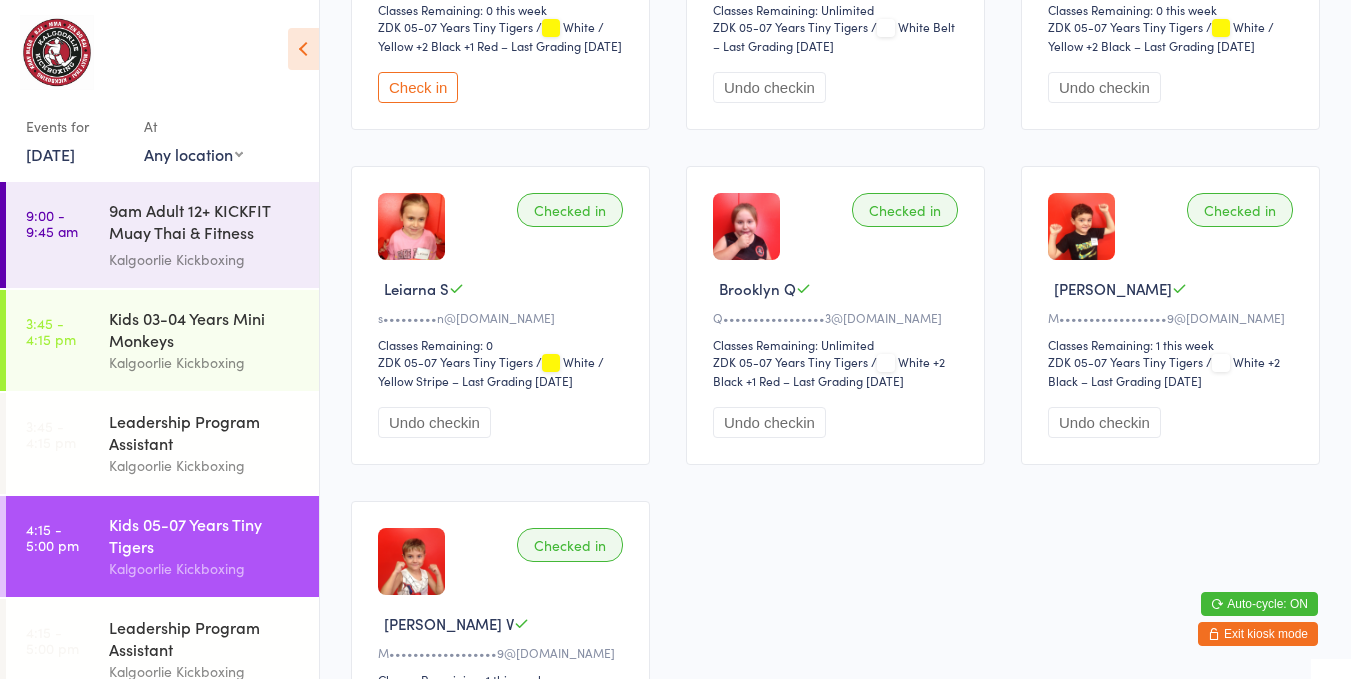 scroll, scrollTop: 411, scrollLeft: 0, axis: vertical 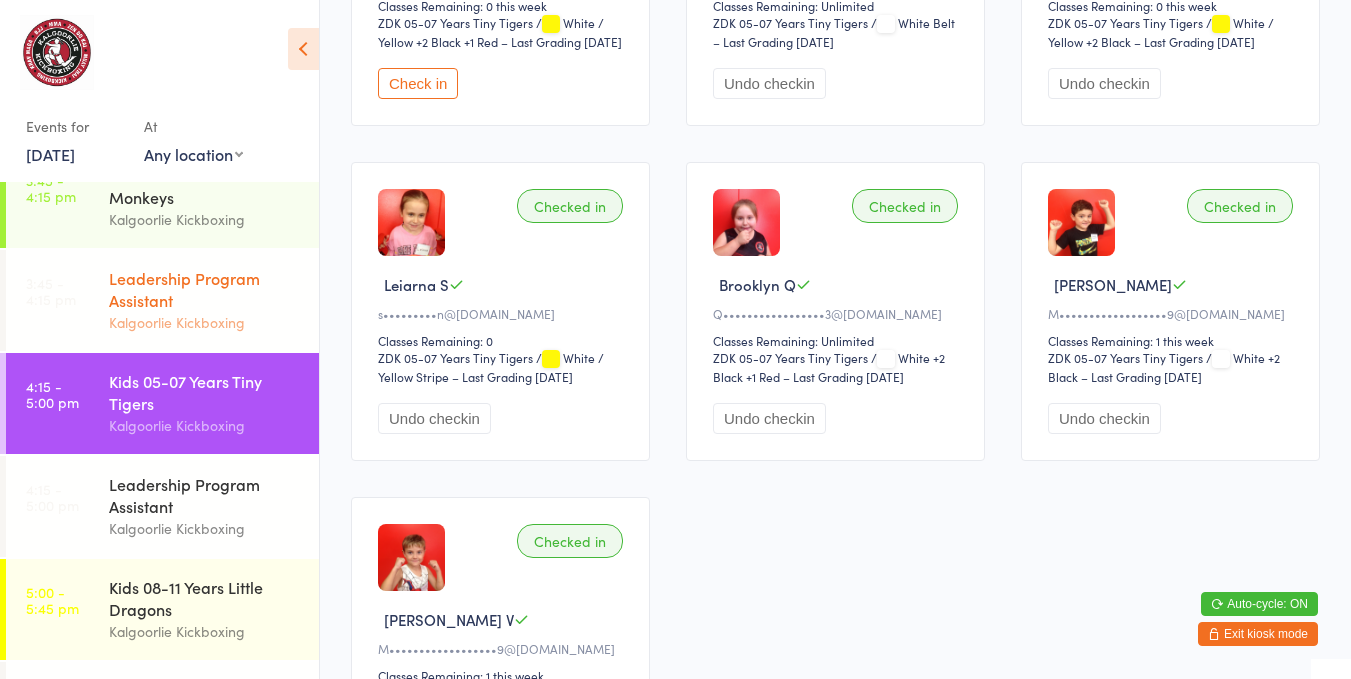 click on "Leadership Program Assistant" at bounding box center (205, 289) 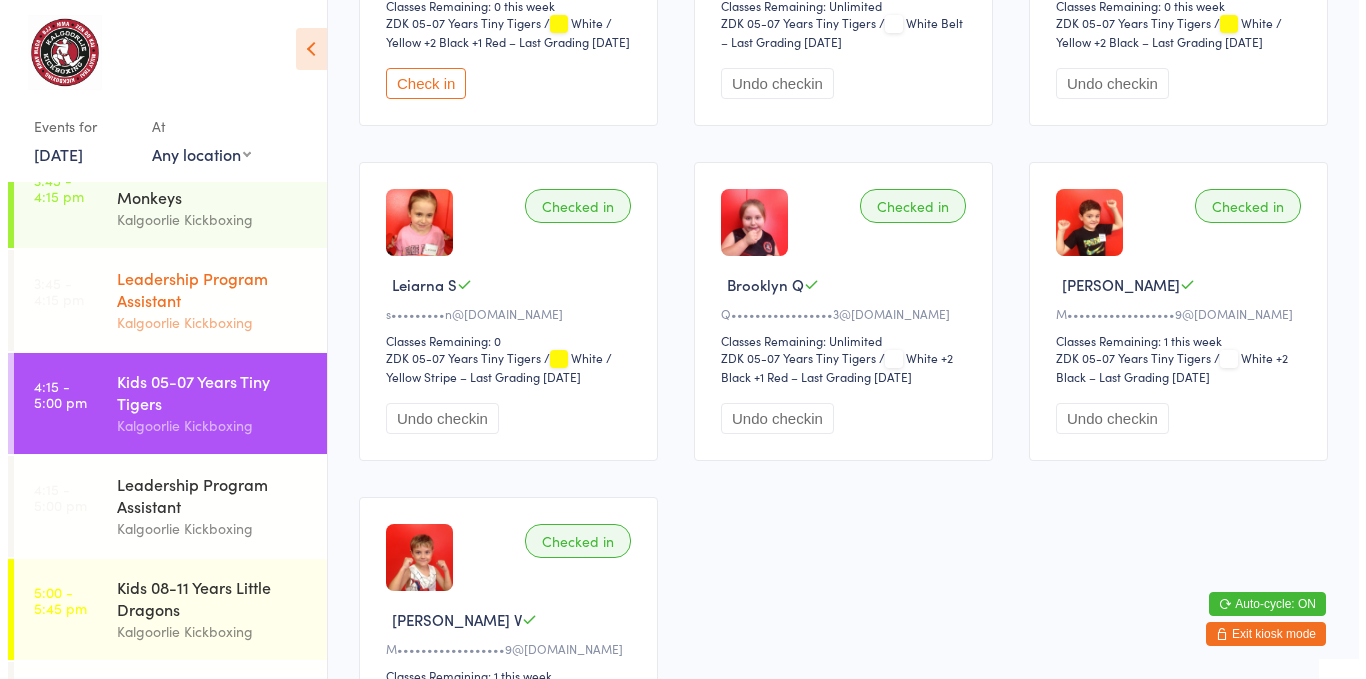 scroll, scrollTop: 0, scrollLeft: 0, axis: both 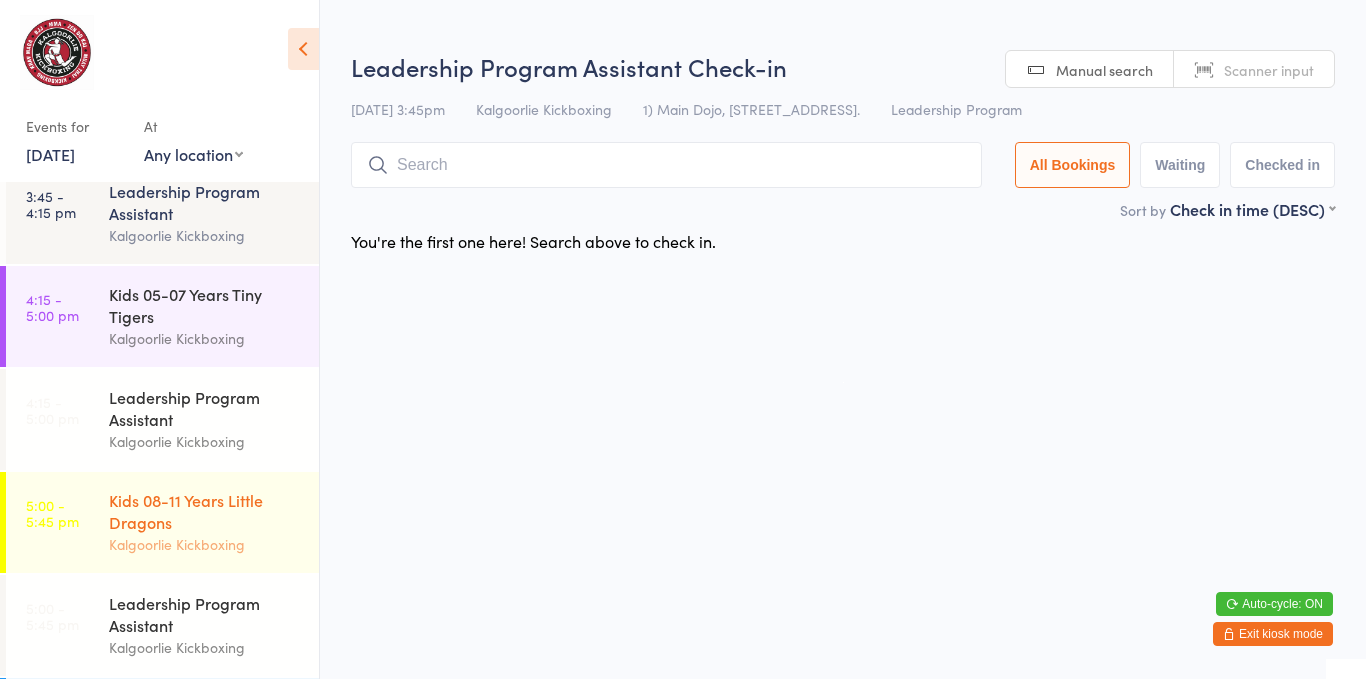 click on "Kids 08-11 Years Little Dragons Kalgoorlie Kickboxing" at bounding box center (214, 522) 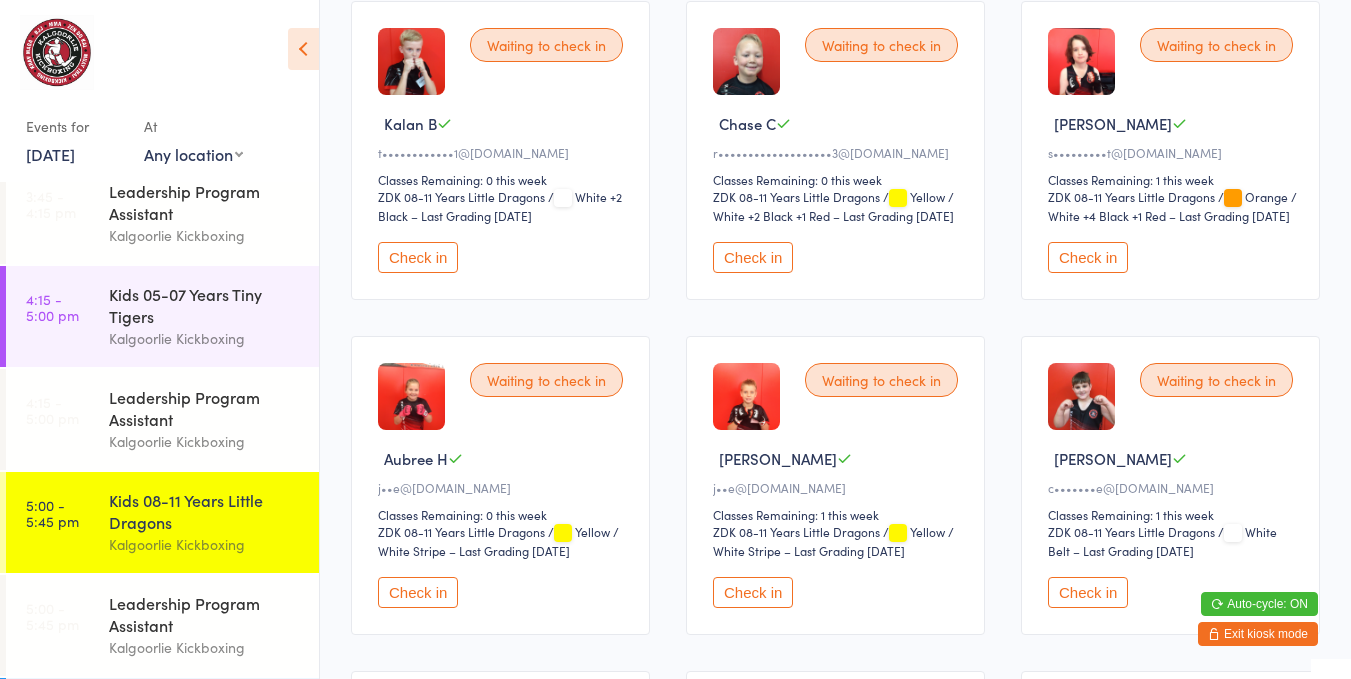 scroll, scrollTop: 242, scrollLeft: 0, axis: vertical 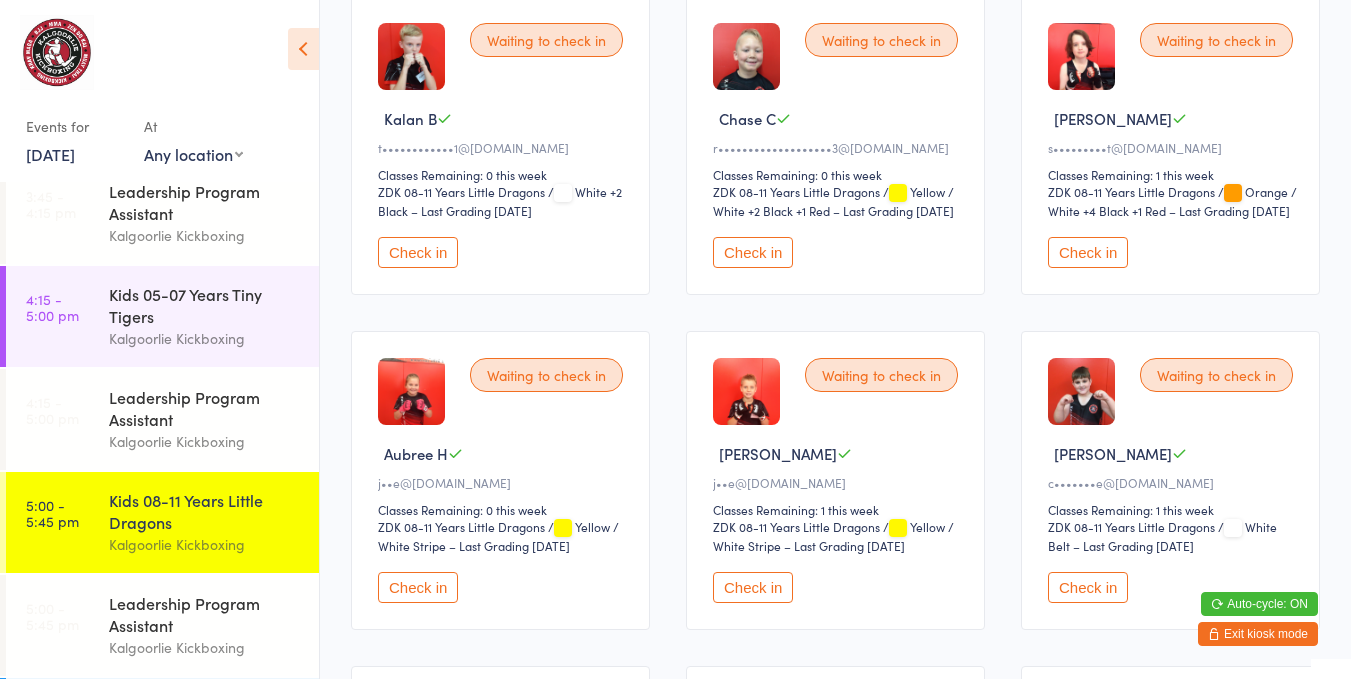 click on "Check in" at bounding box center [418, 587] 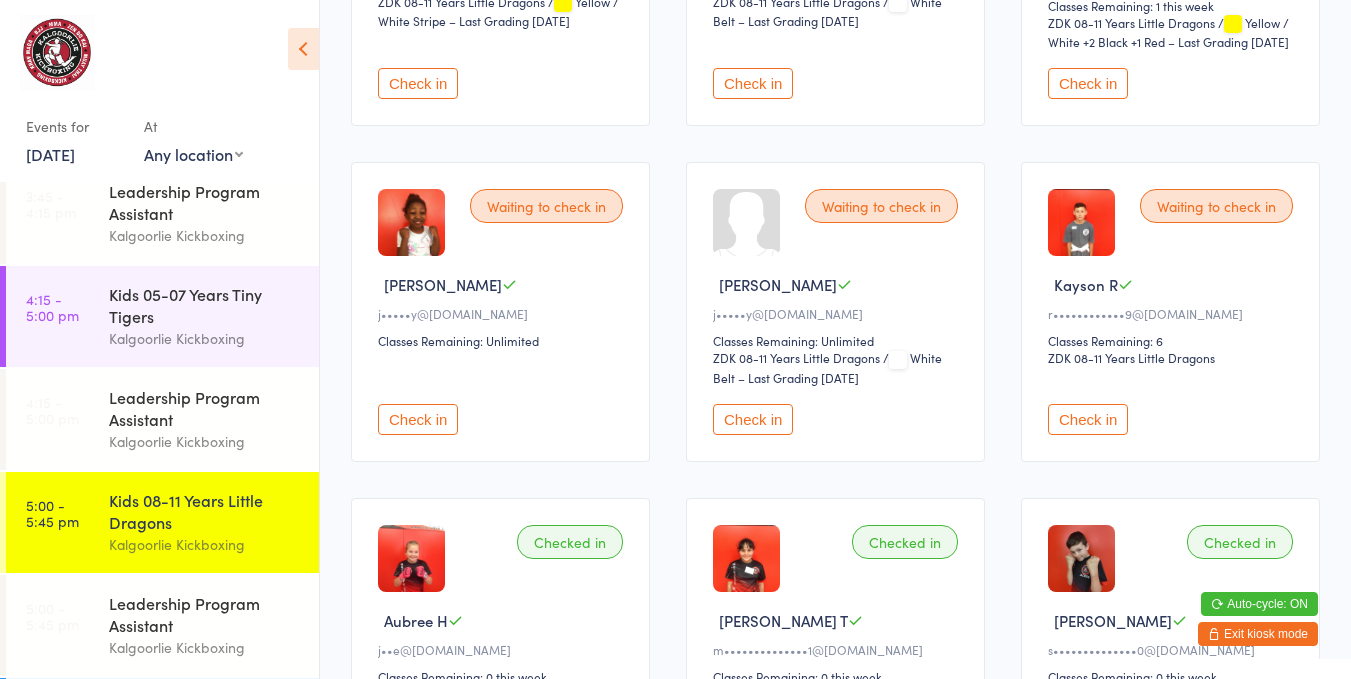 scroll, scrollTop: 784, scrollLeft: 0, axis: vertical 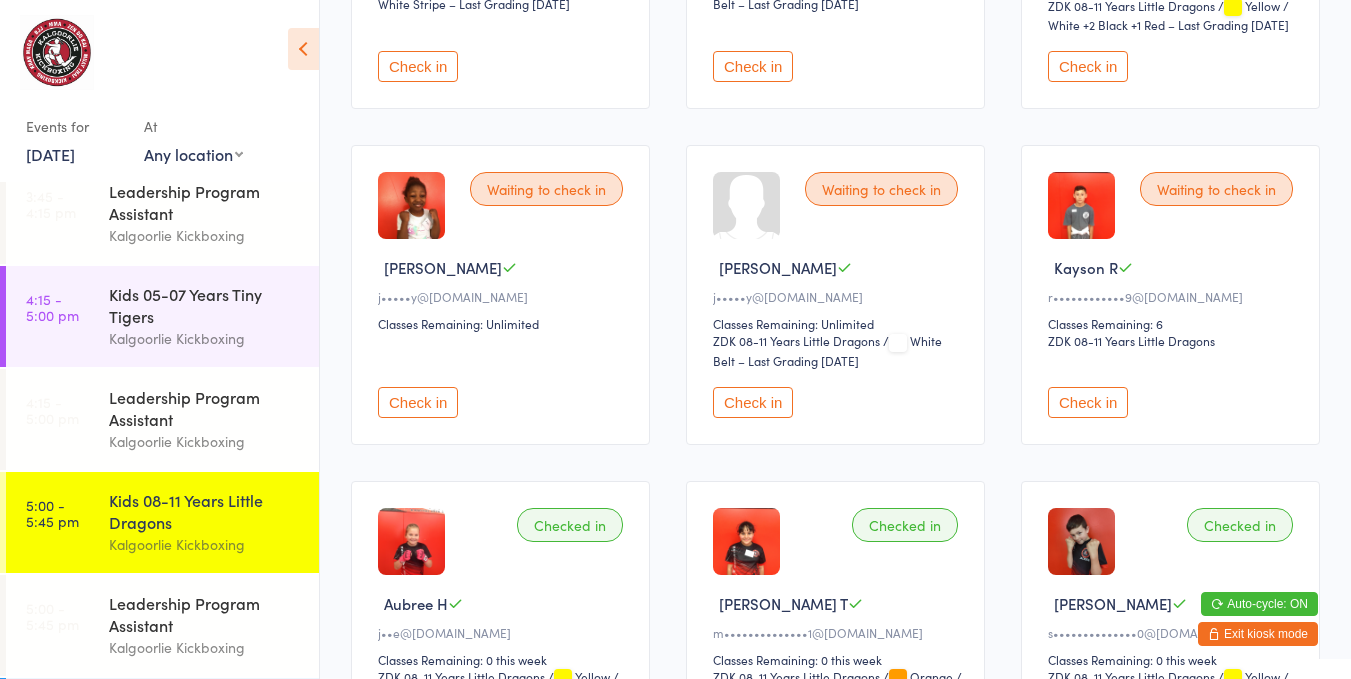 click on "Check in" at bounding box center (1088, 402) 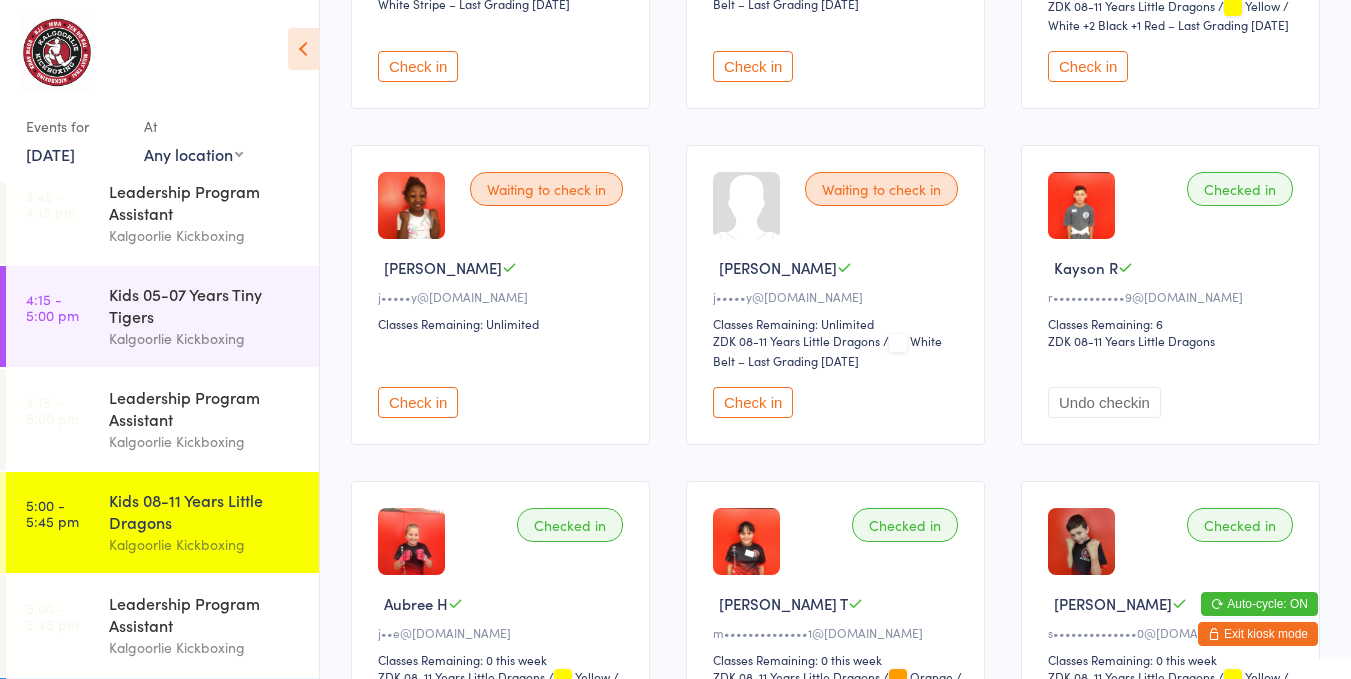 click on "Check in" at bounding box center (753, 402) 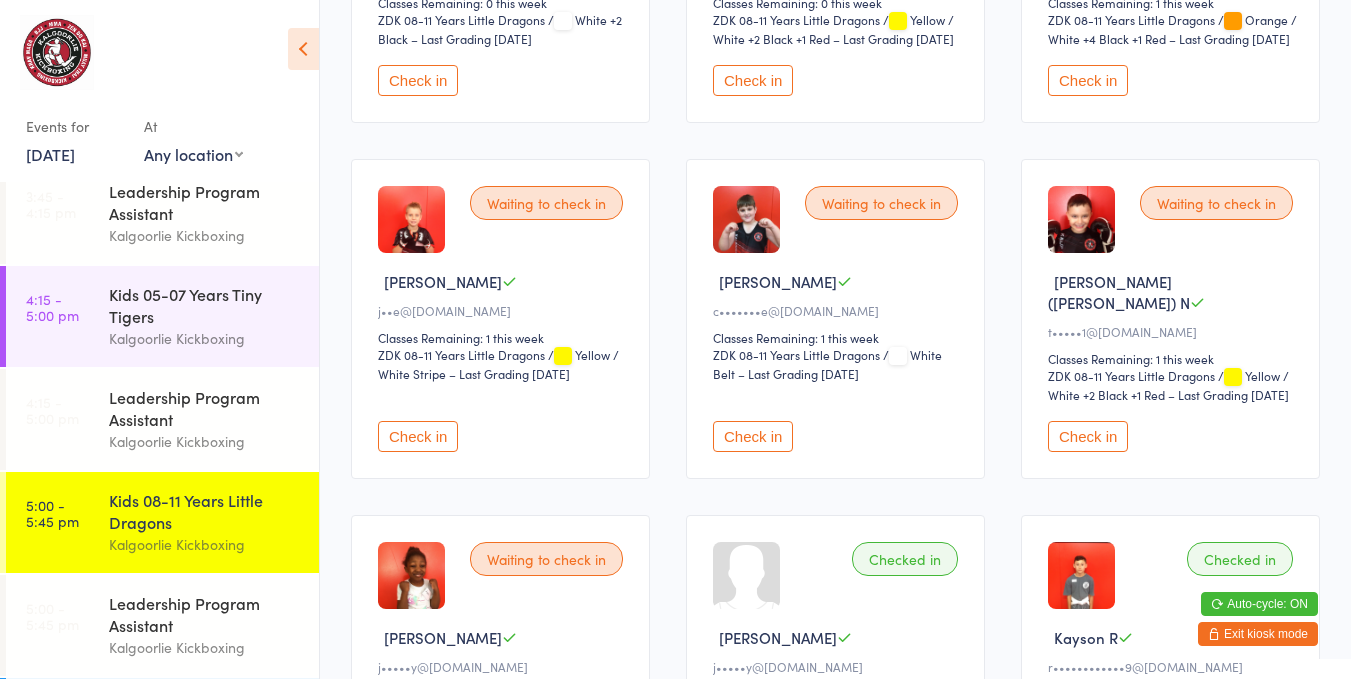 scroll, scrollTop: 364, scrollLeft: 0, axis: vertical 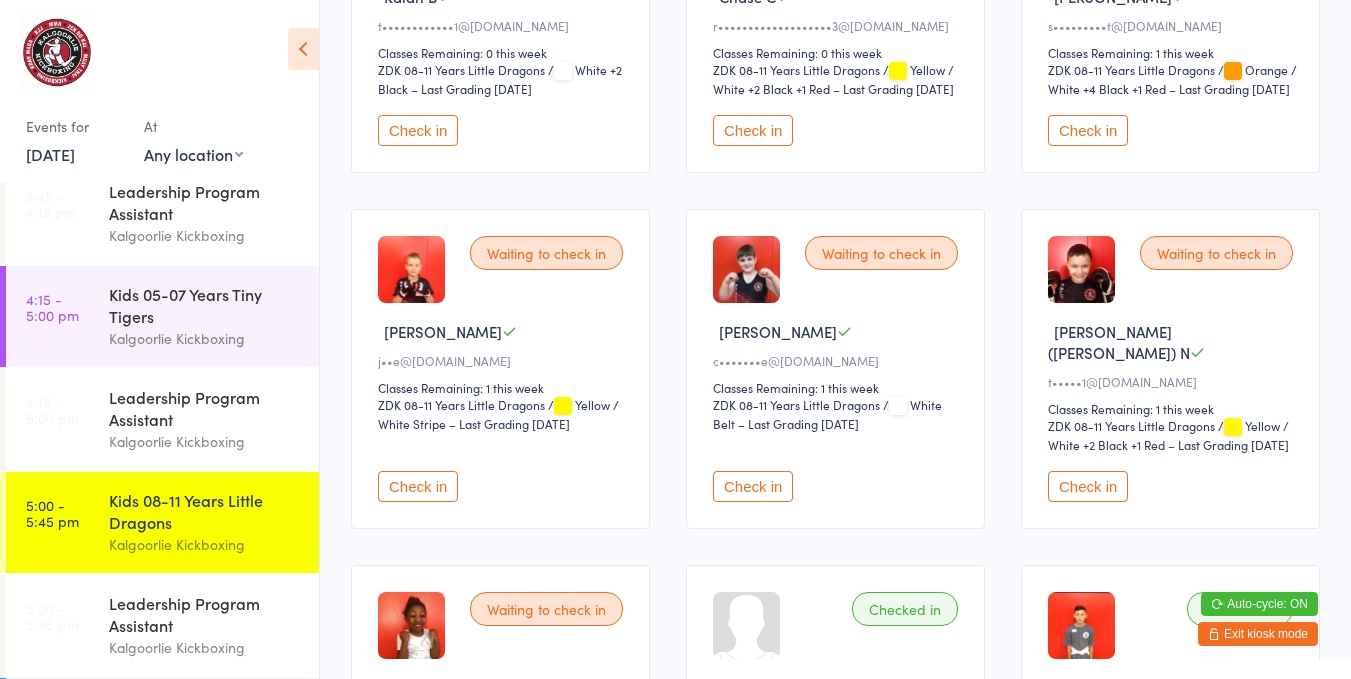 click on "Check in" at bounding box center [753, 486] 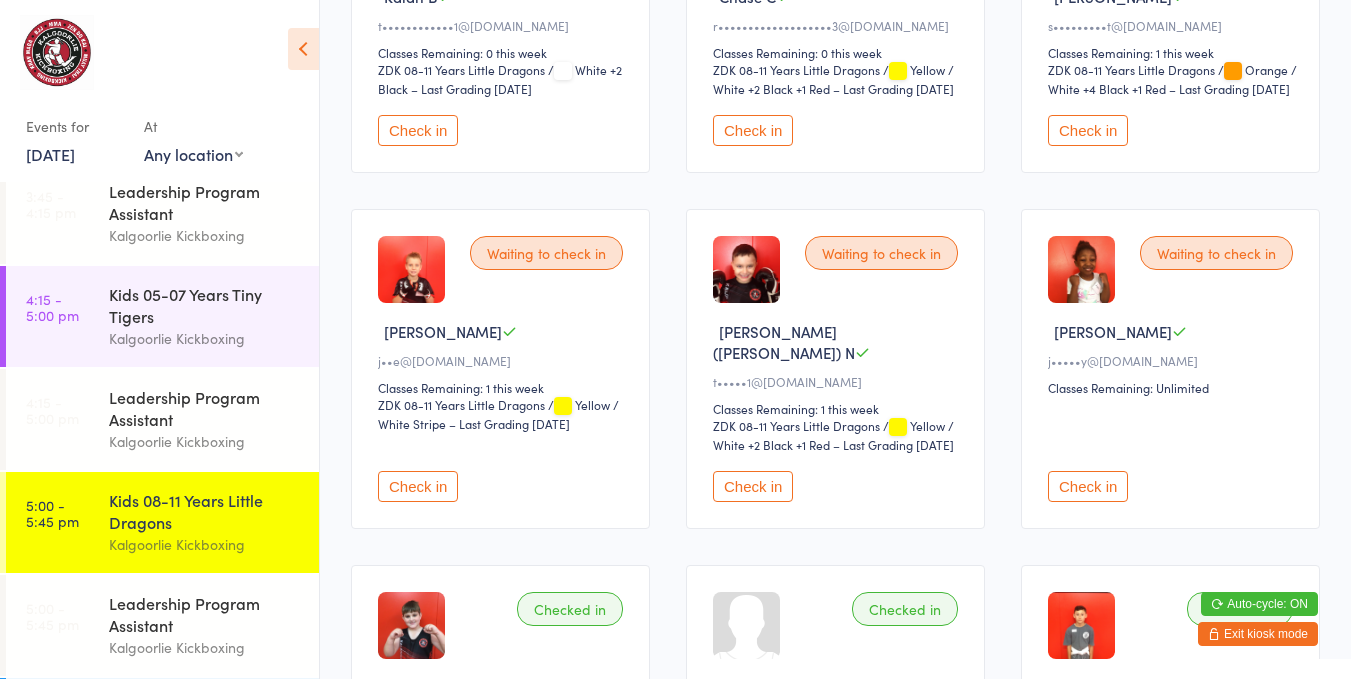 click on "Check in" at bounding box center (753, 486) 